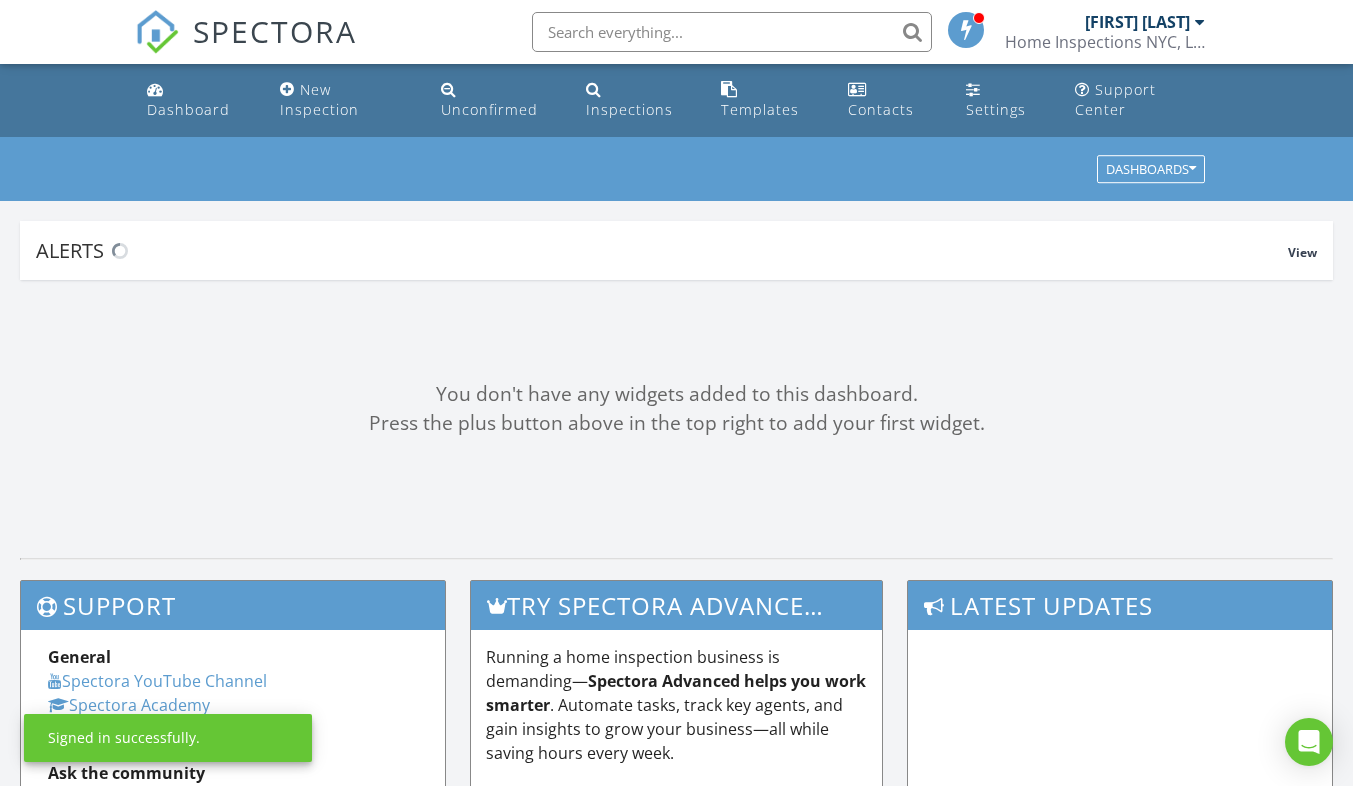 scroll, scrollTop: 0, scrollLeft: 0, axis: both 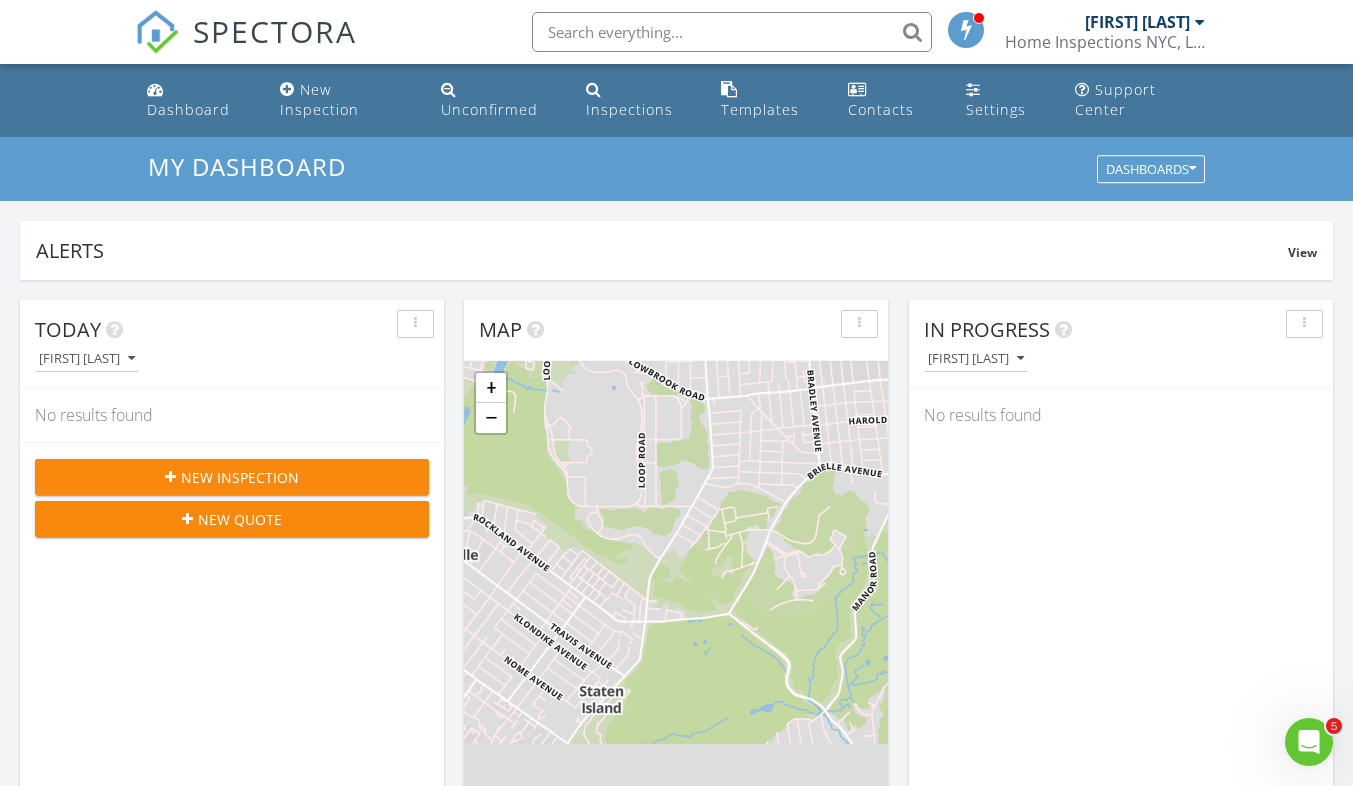 click on "New Inspection" at bounding box center [232, 477] 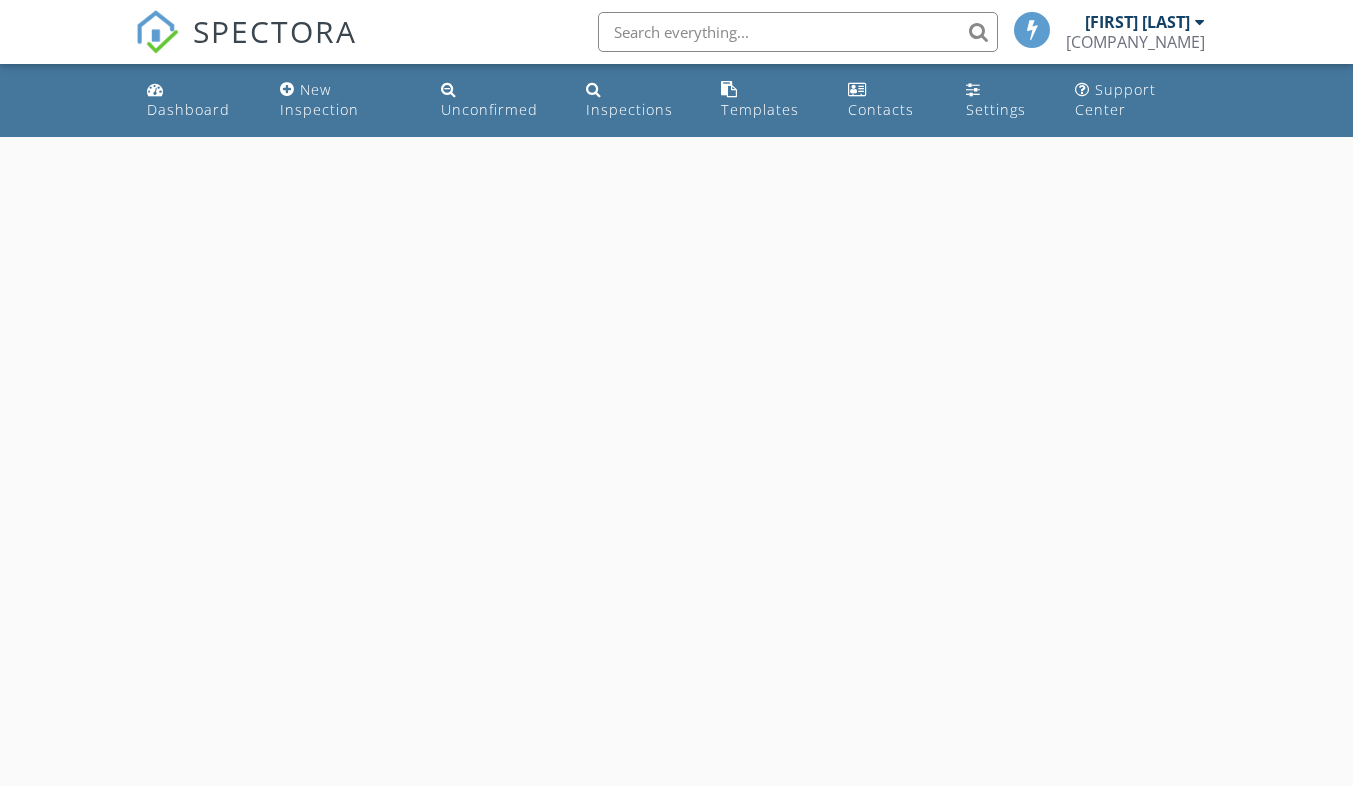 scroll, scrollTop: 0, scrollLeft: 0, axis: both 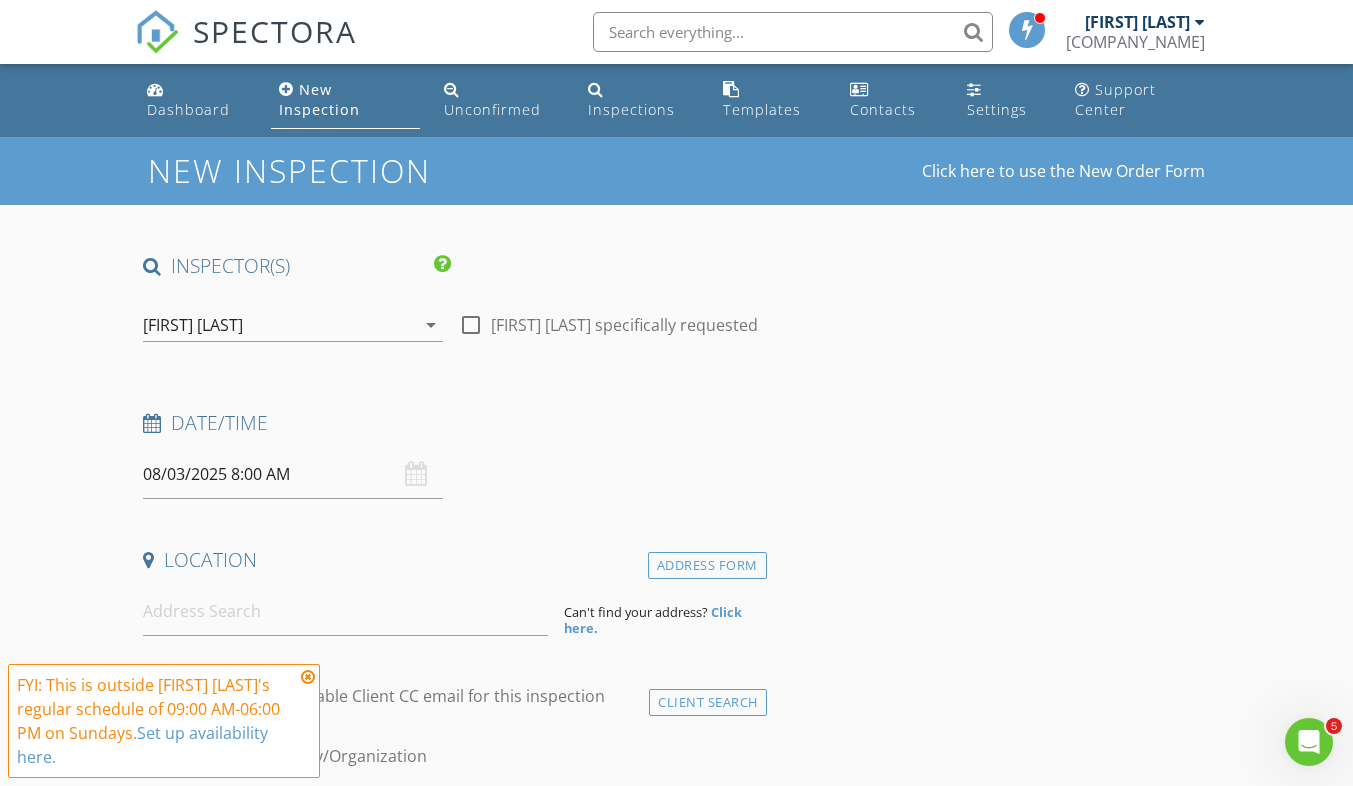 click at bounding box center [308, 677] 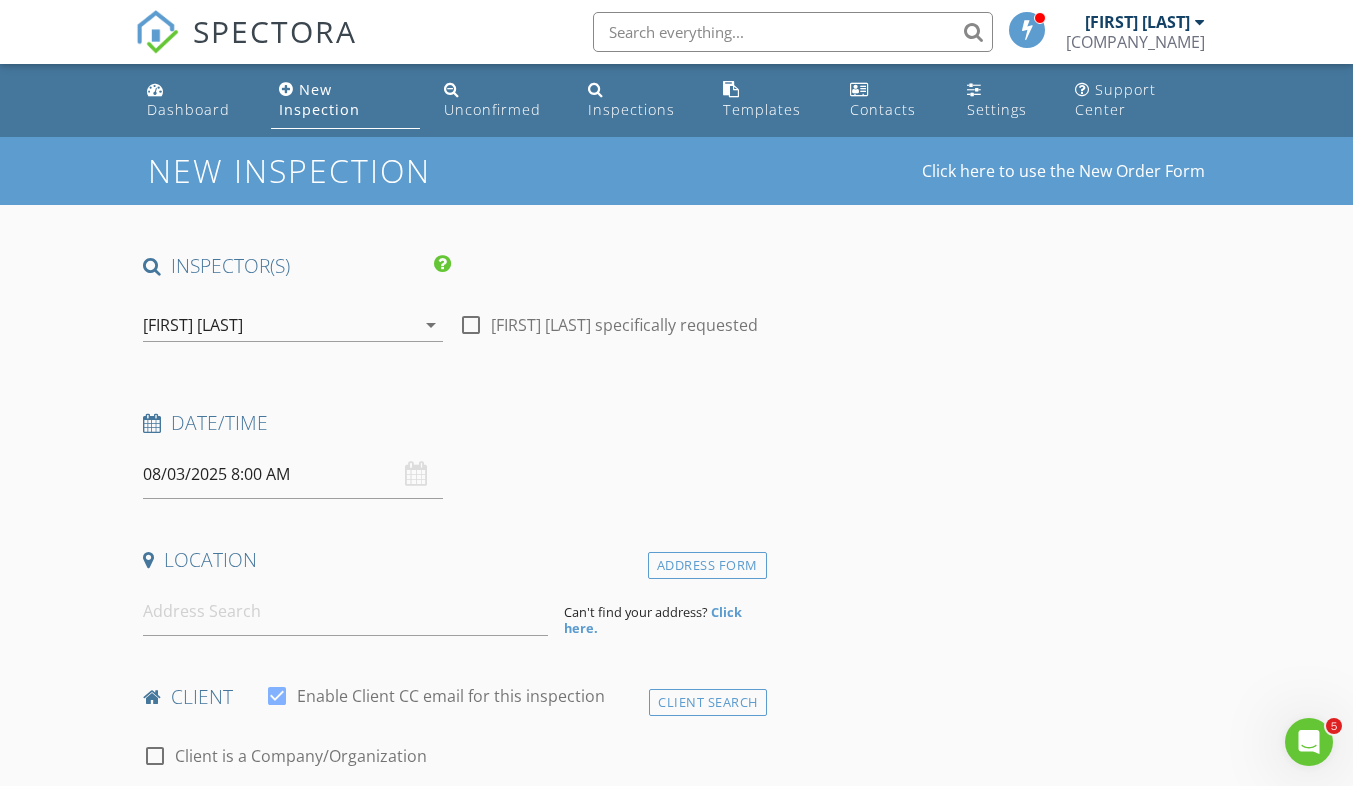 click on "08/03/2025 8:00 AM" at bounding box center (293, 474) 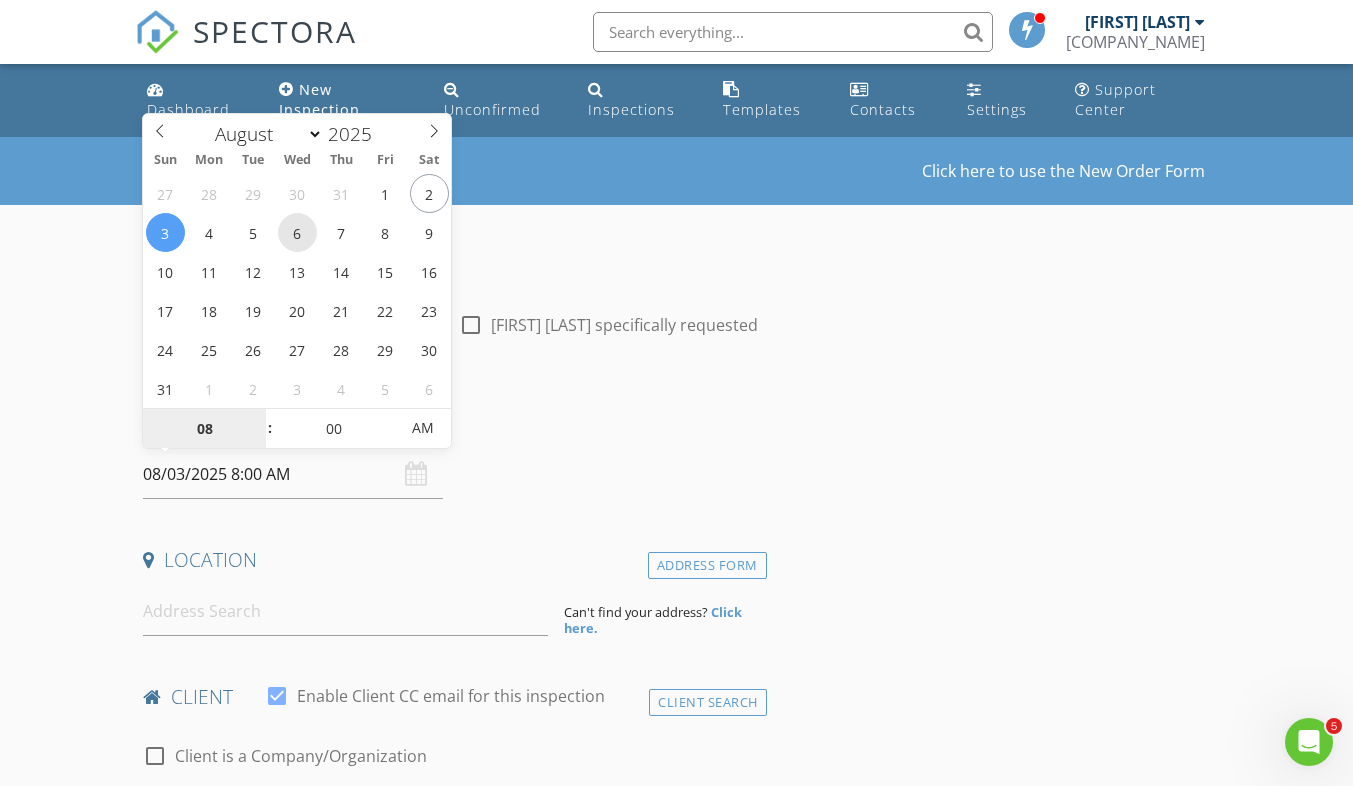 type on "08/06/2025 8:00 AM" 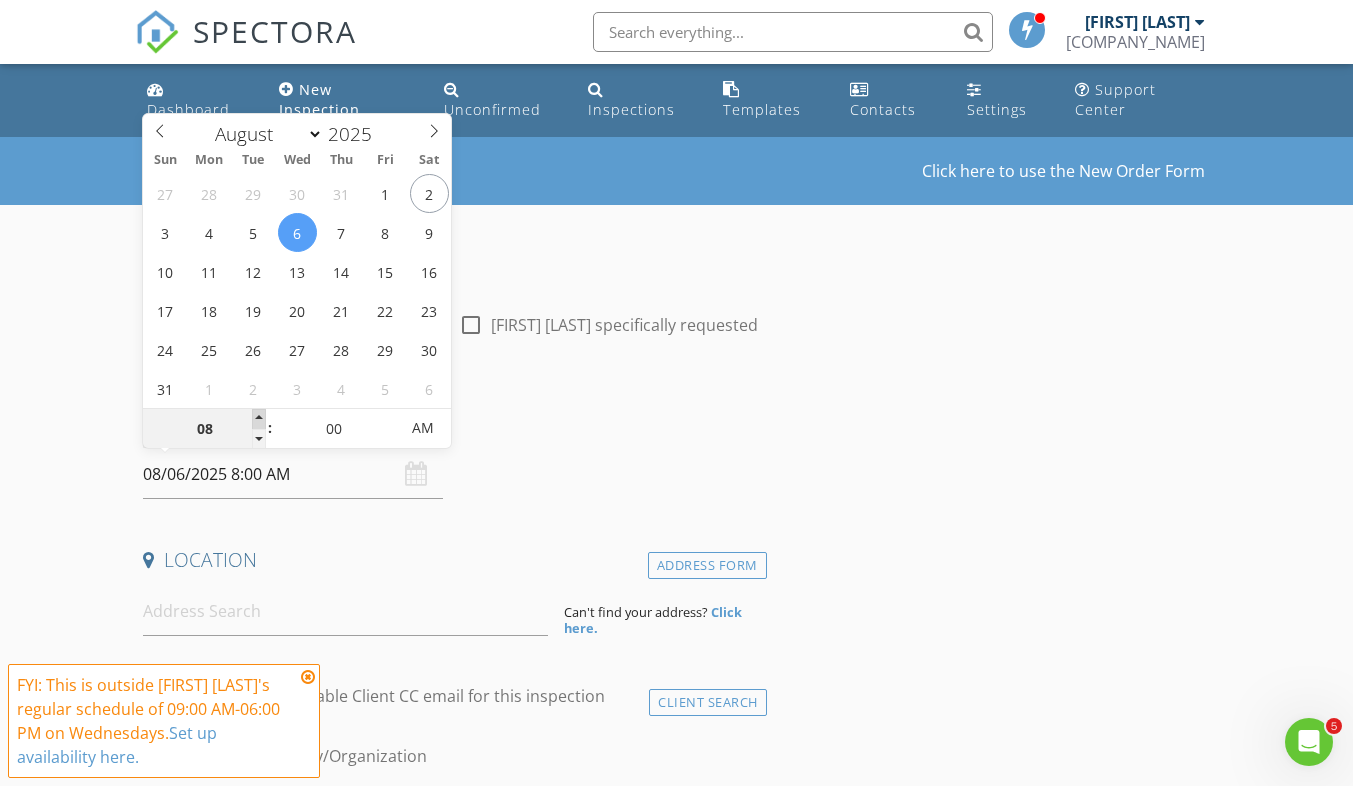type on "09" 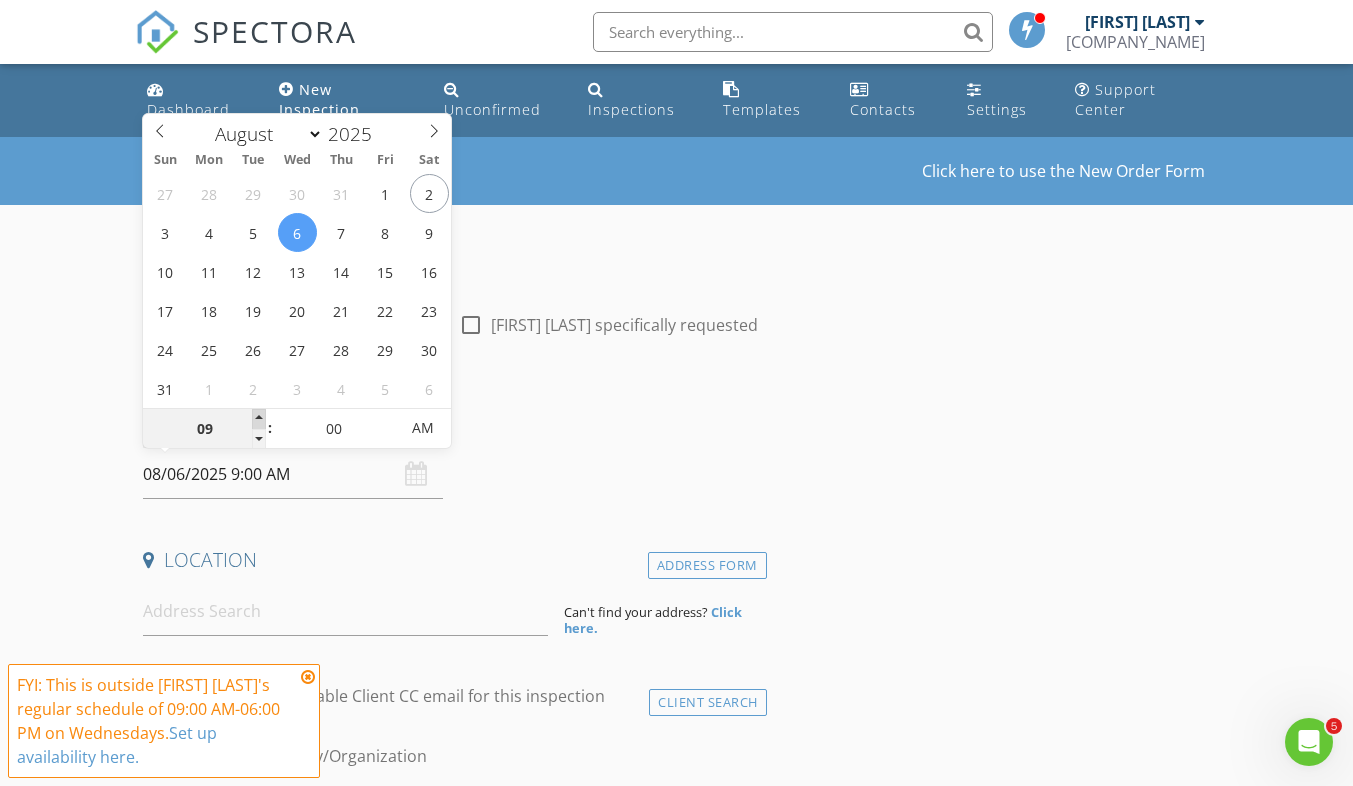click at bounding box center [259, 419] 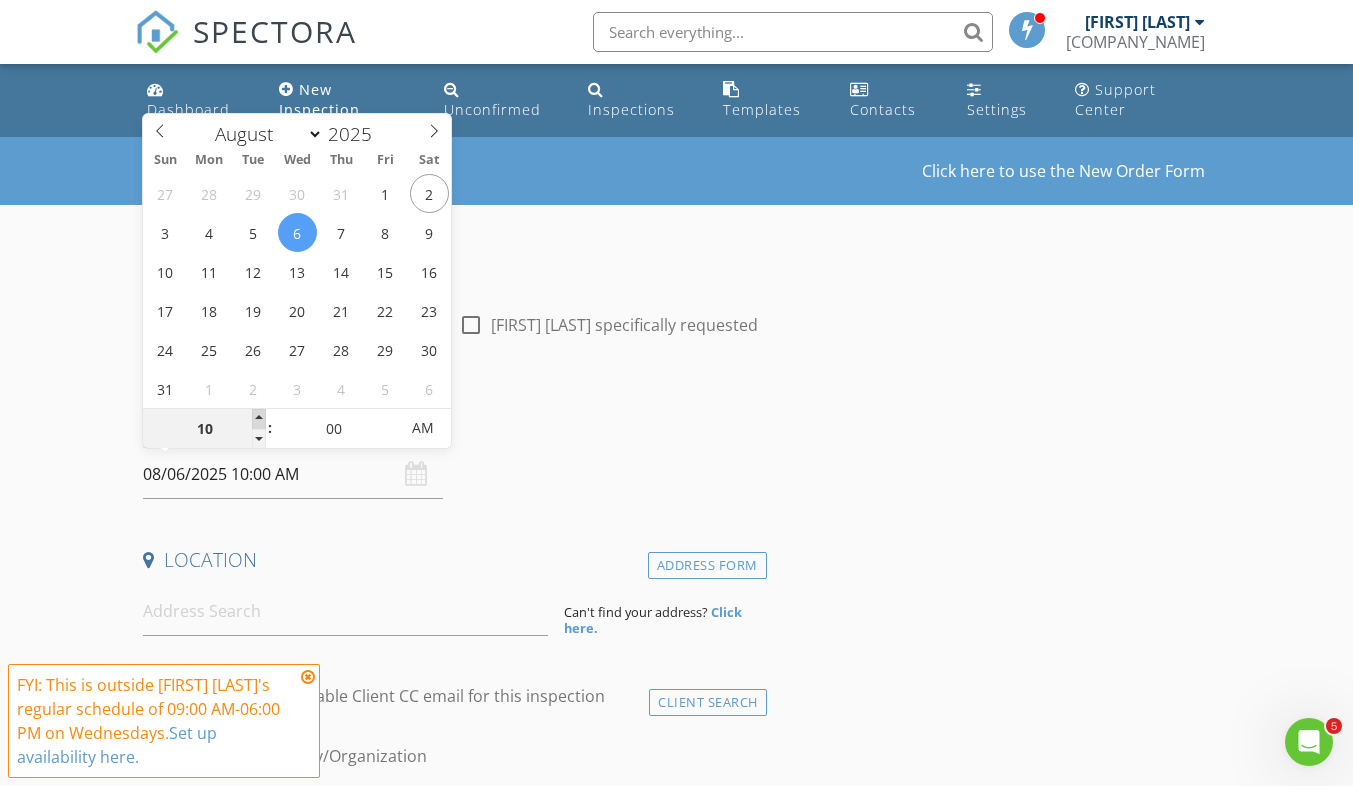 click at bounding box center (259, 419) 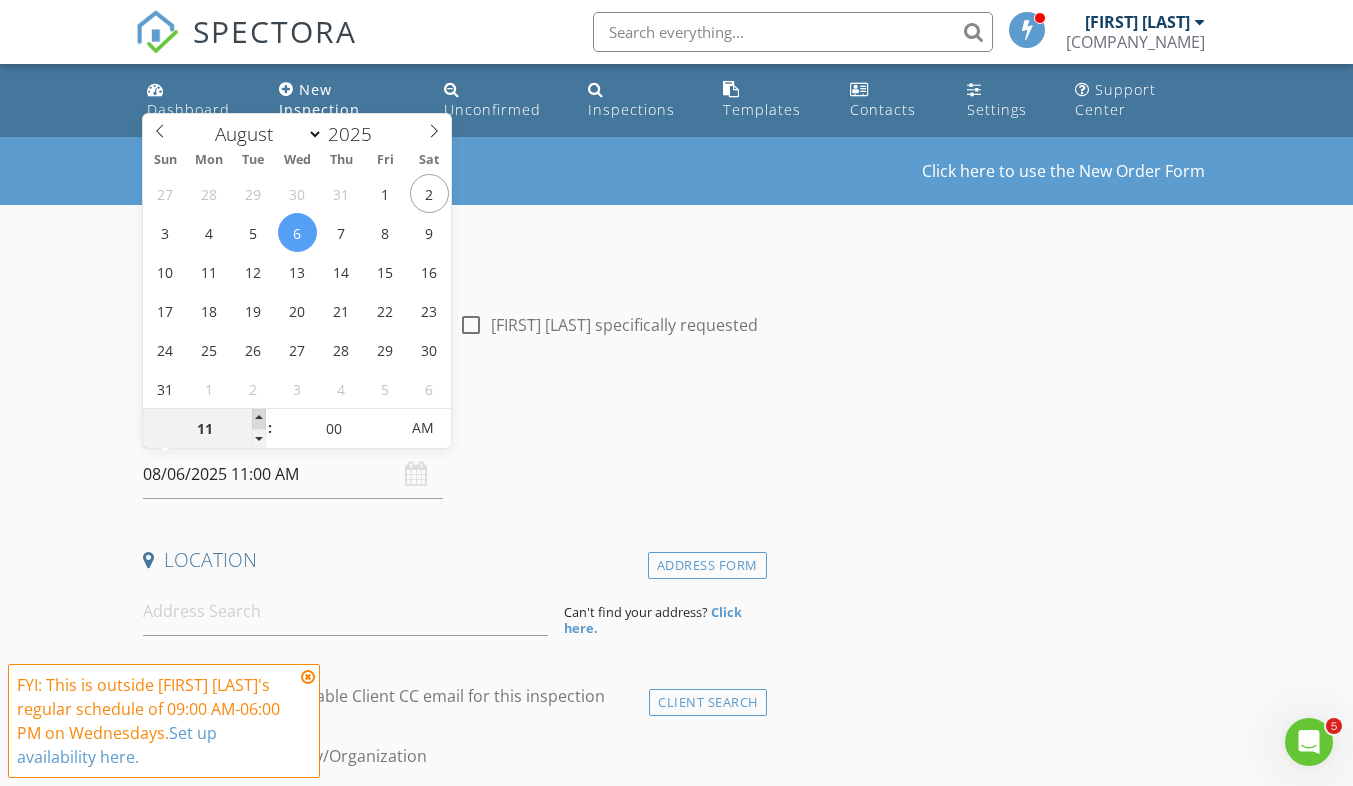 click at bounding box center [259, 419] 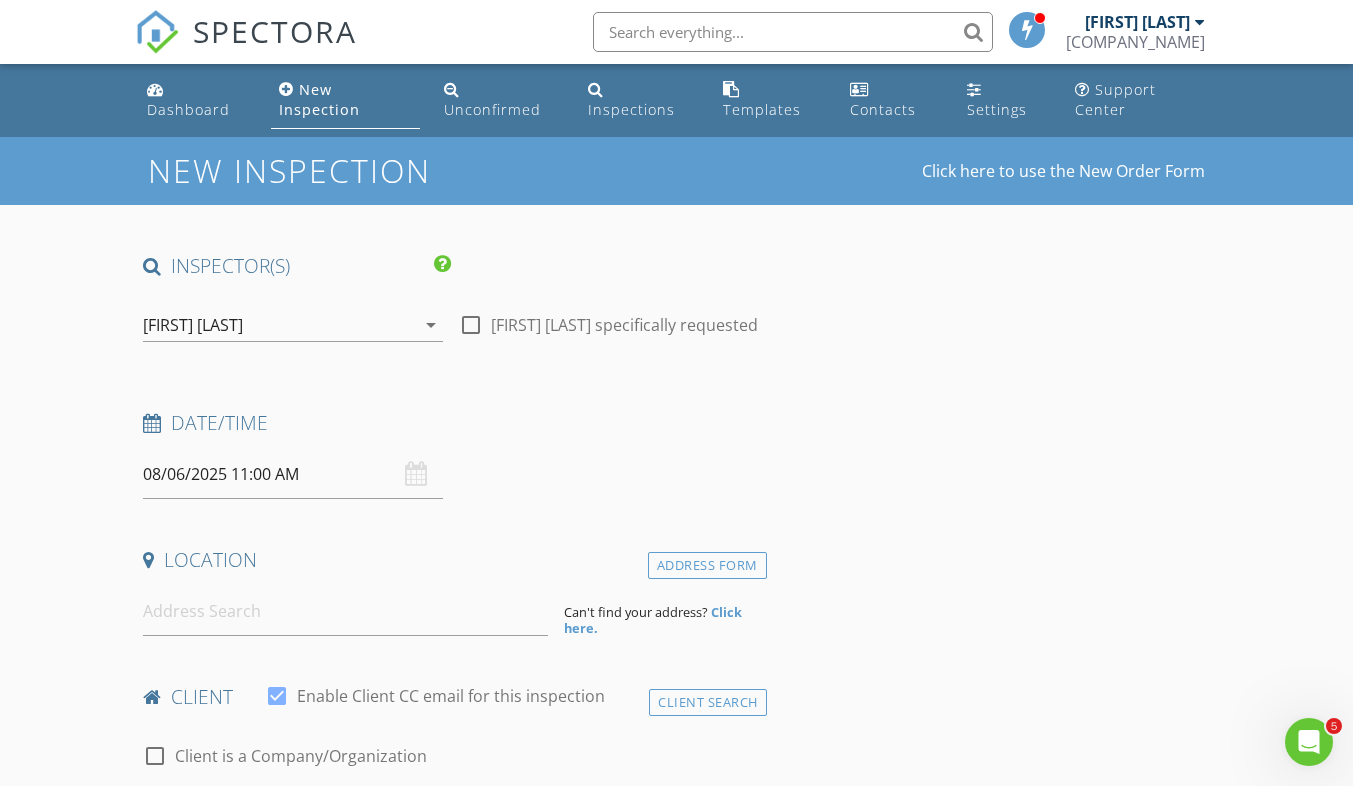 click on "Date/Time" at bounding box center (450, 423) 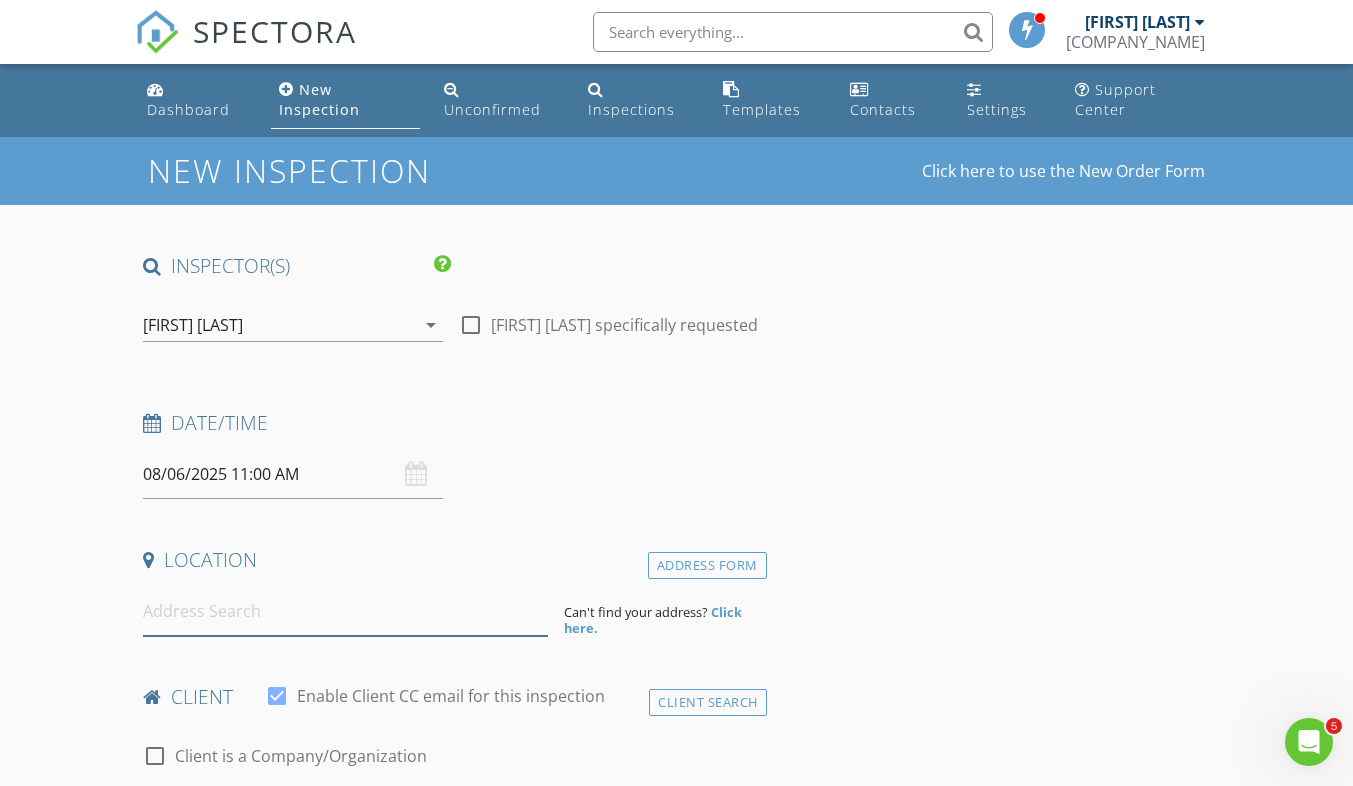 click at bounding box center (345, 611) 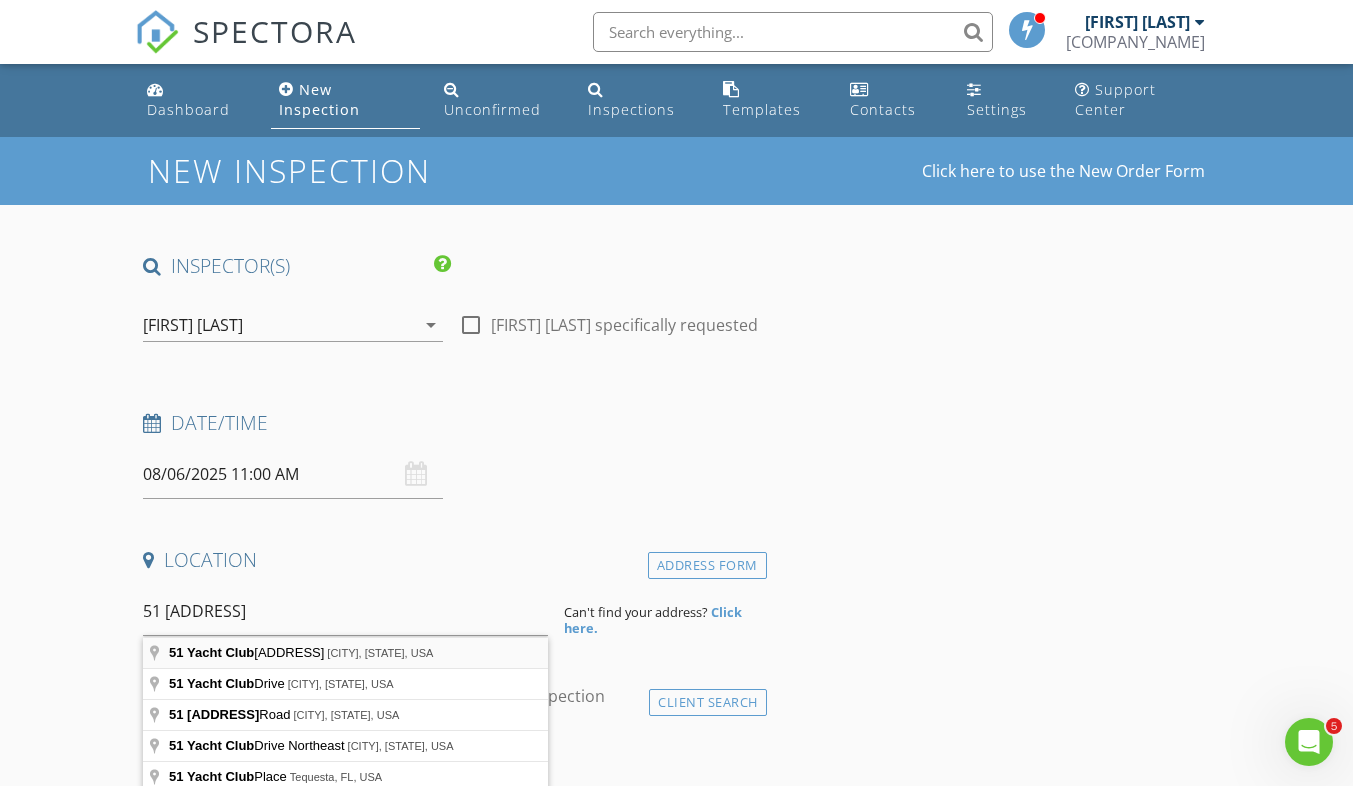 type on "51 [ADDRESS] Street, [CITY], [STATE], USA" 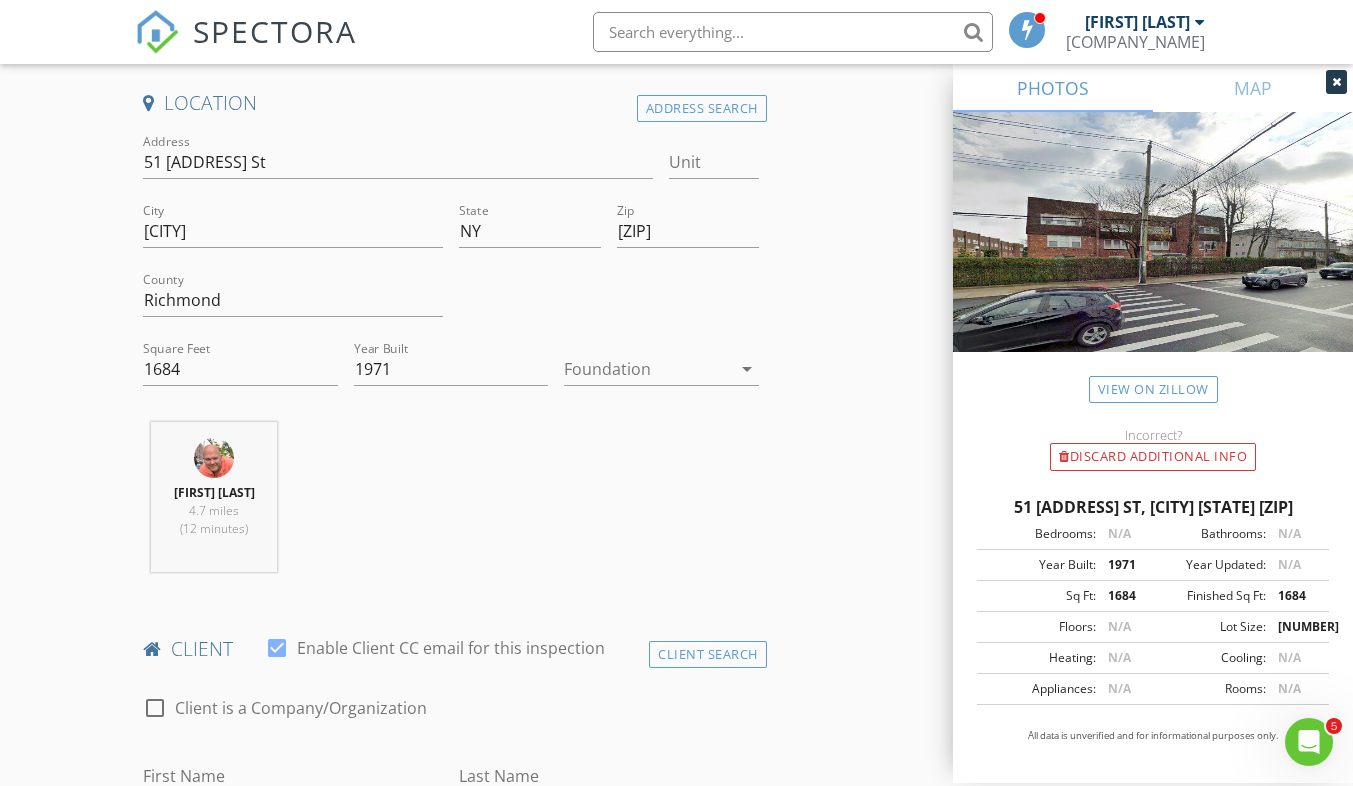 scroll, scrollTop: 427, scrollLeft: 0, axis: vertical 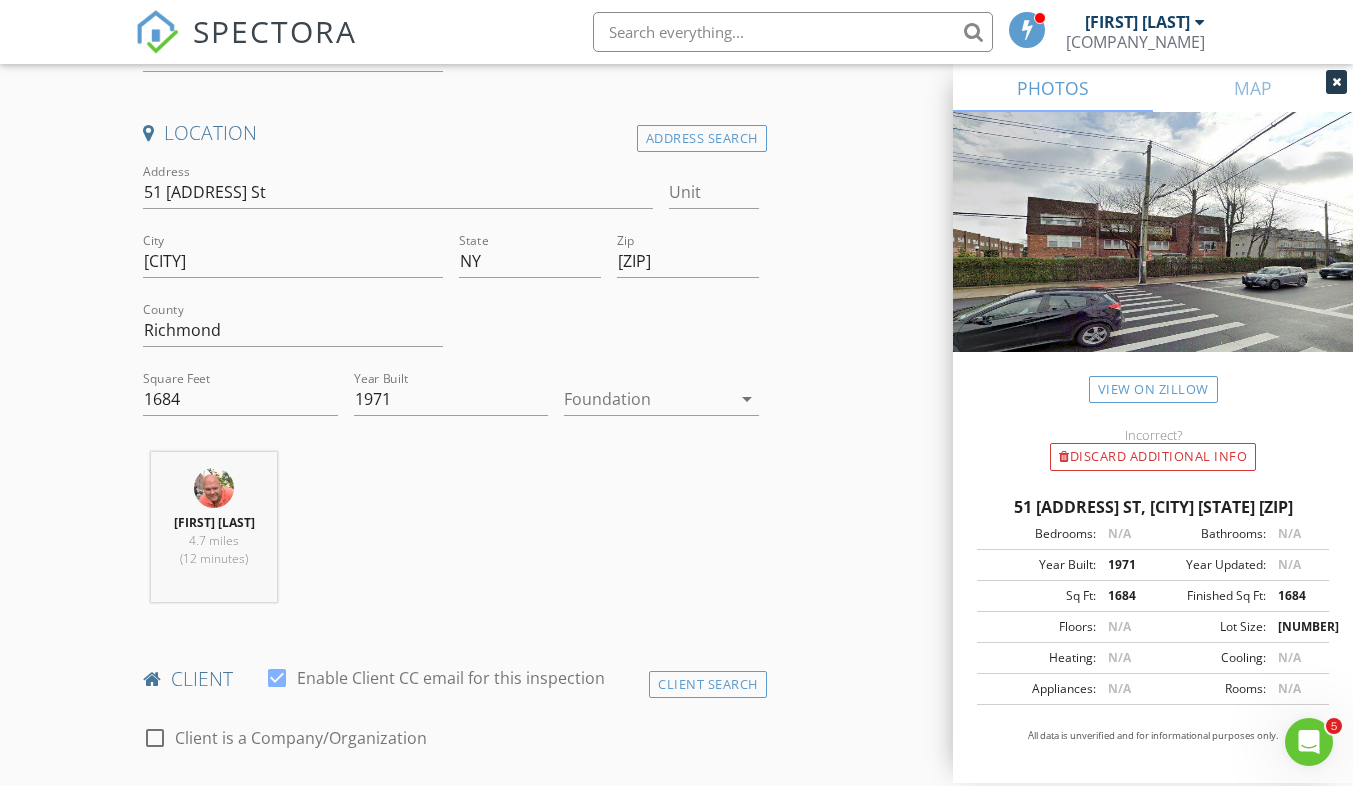 click at bounding box center [647, 399] 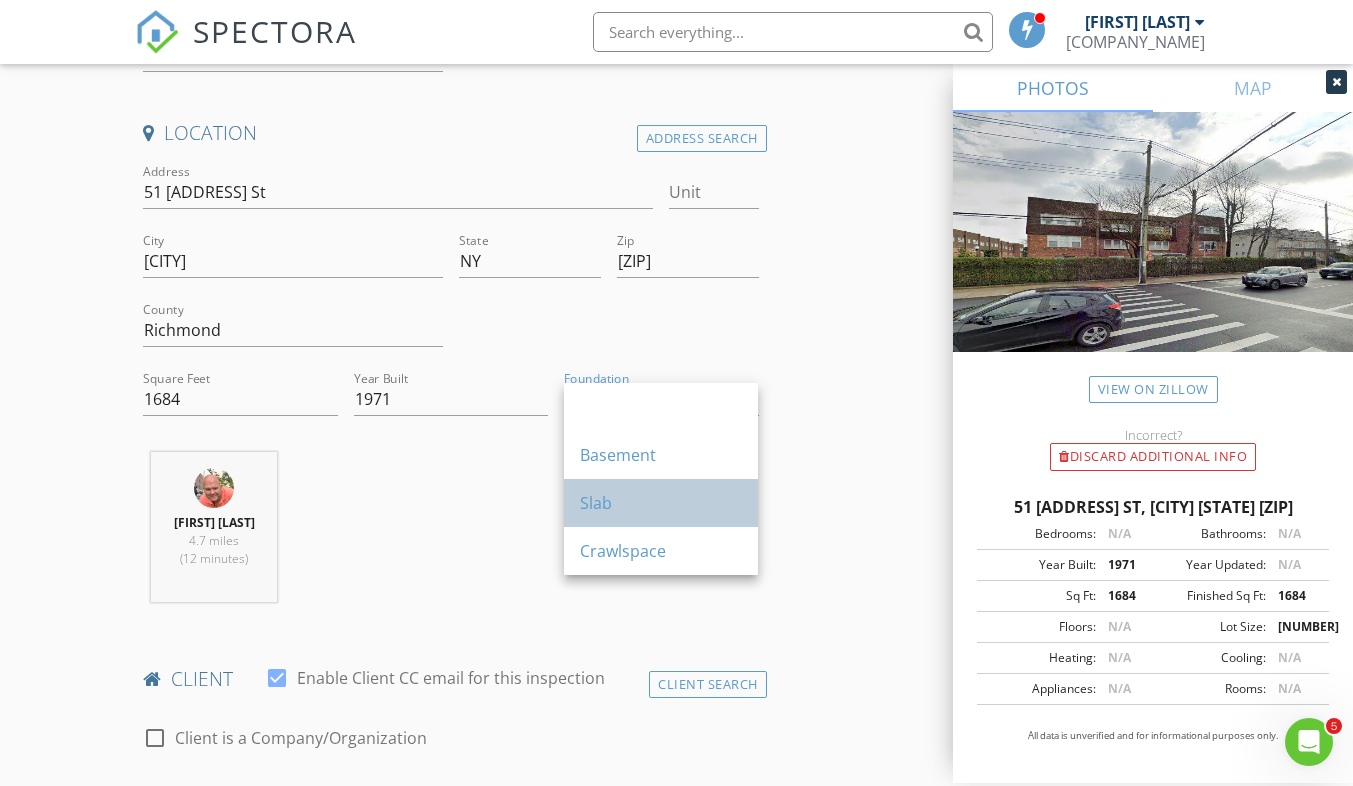click on "Slab" at bounding box center [661, 503] 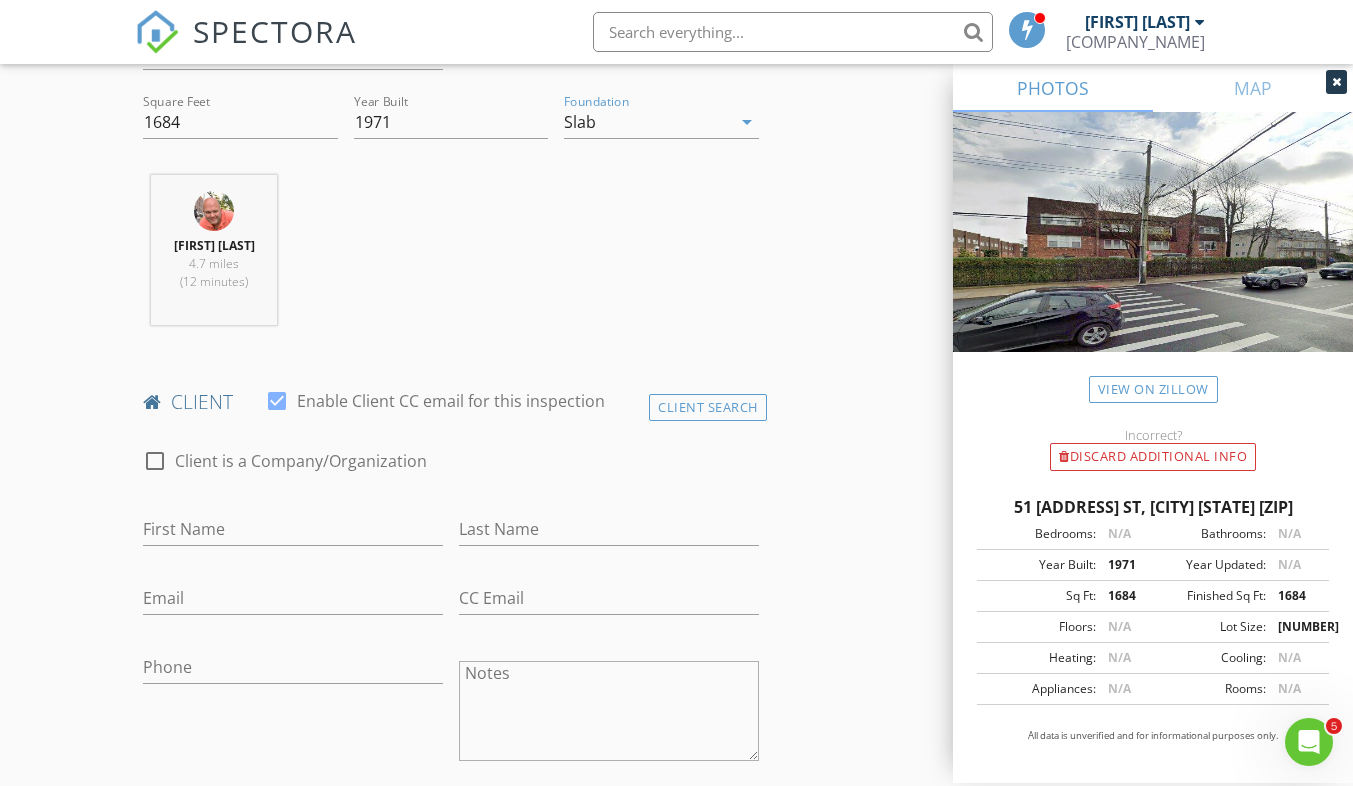 scroll, scrollTop: 833, scrollLeft: 0, axis: vertical 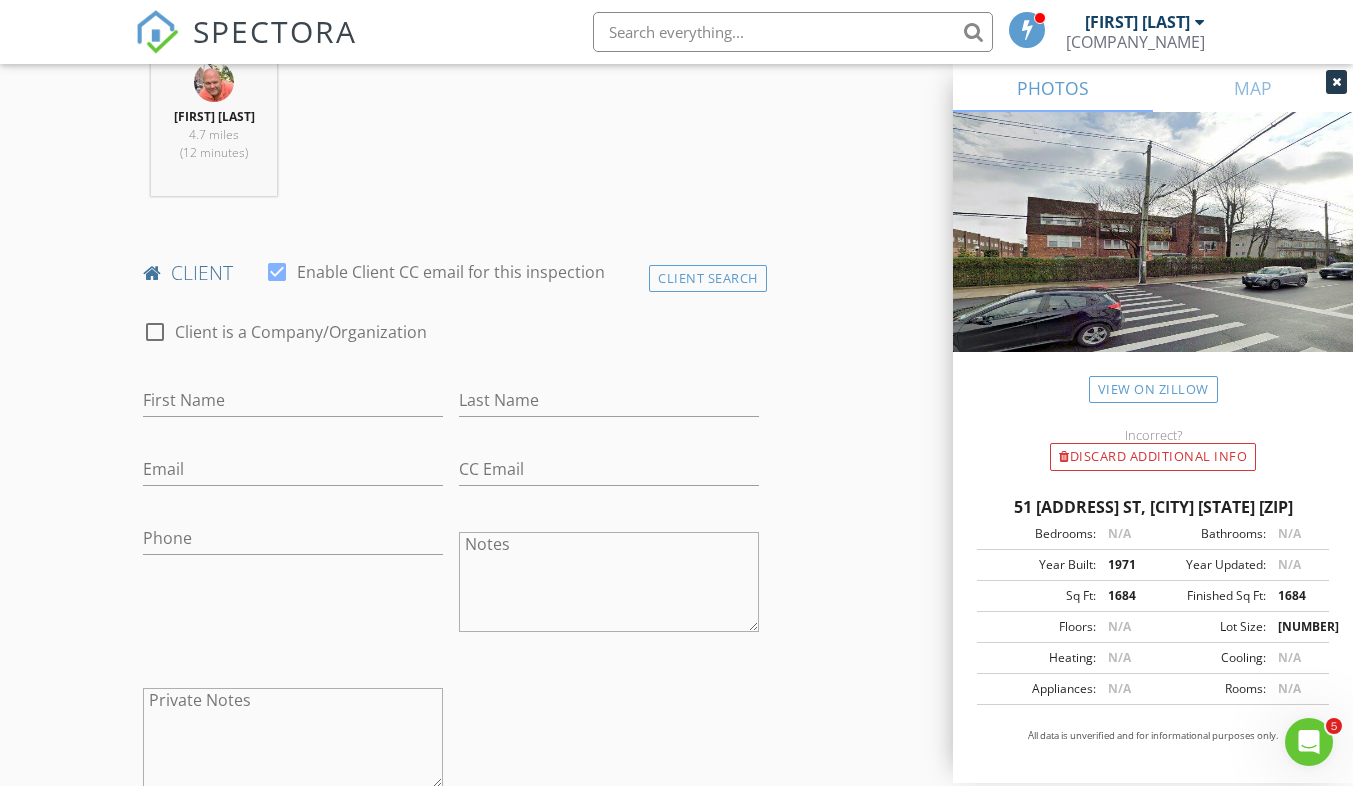 click at bounding box center [277, 272] 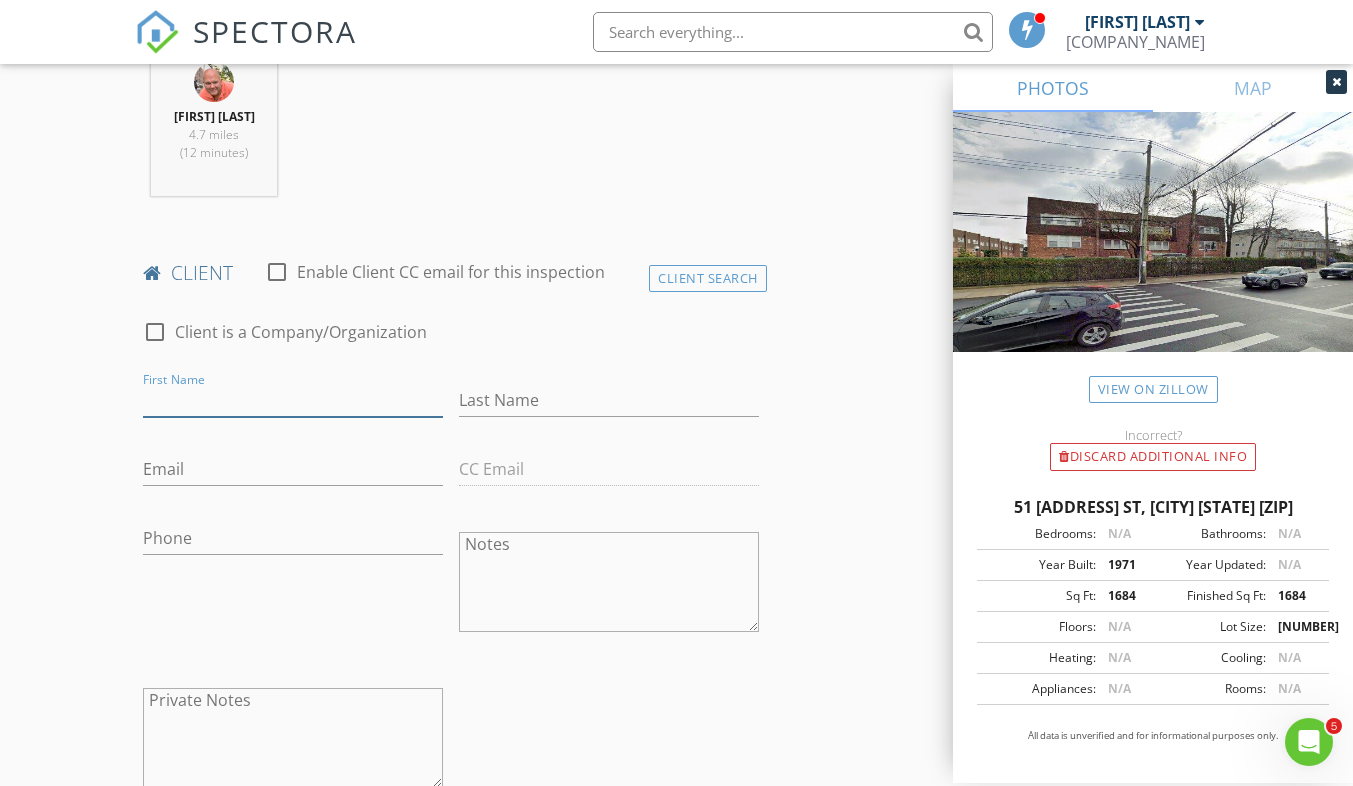 click on "First Name" at bounding box center (293, 400) 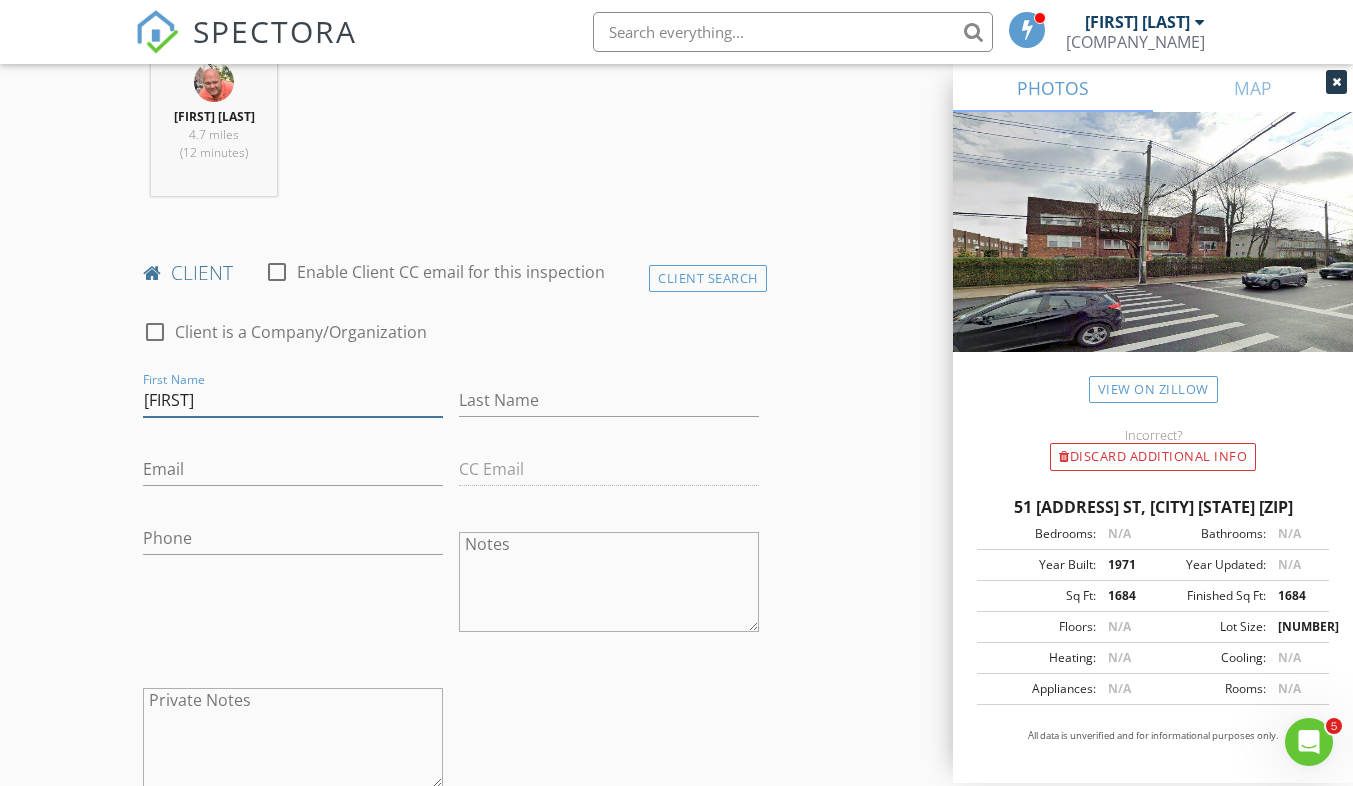type on "[NAME]" 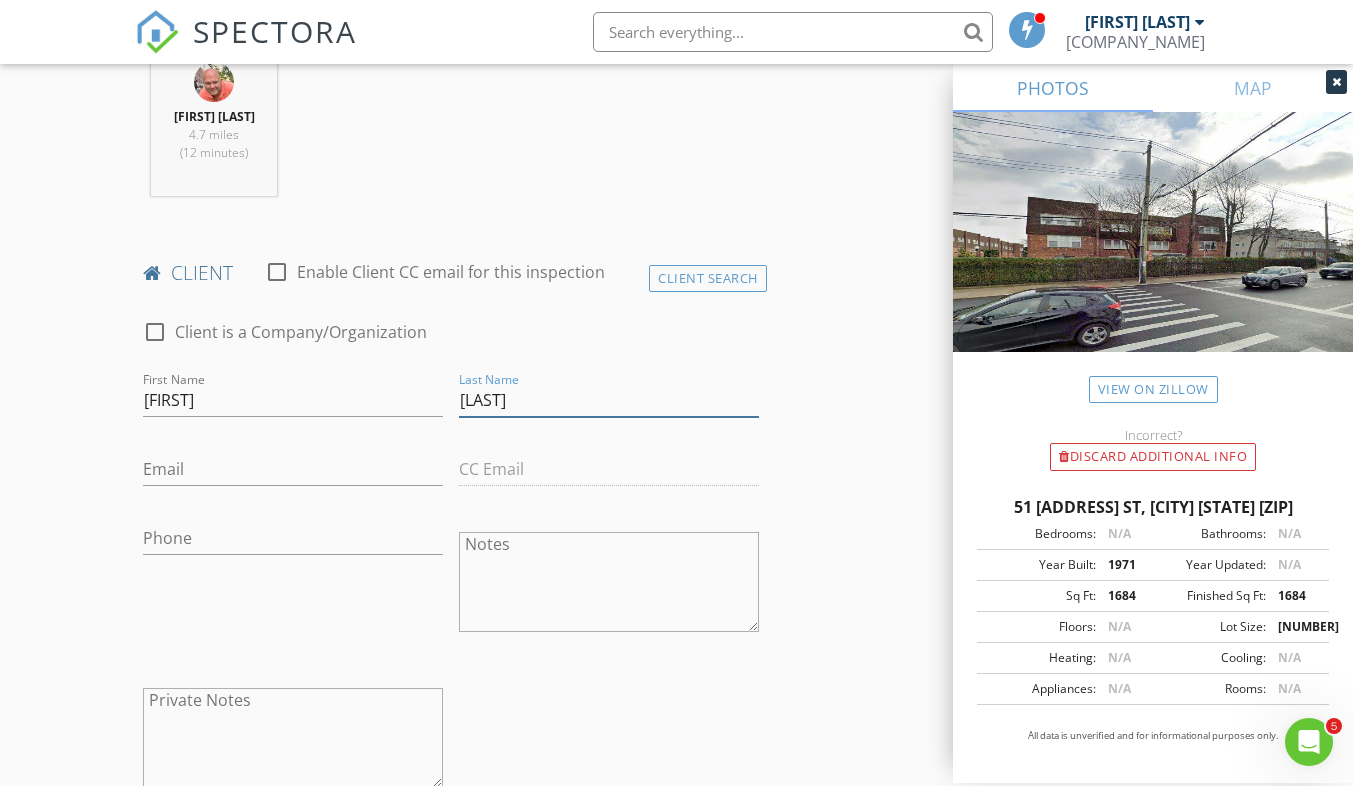 type on "[LAST]" 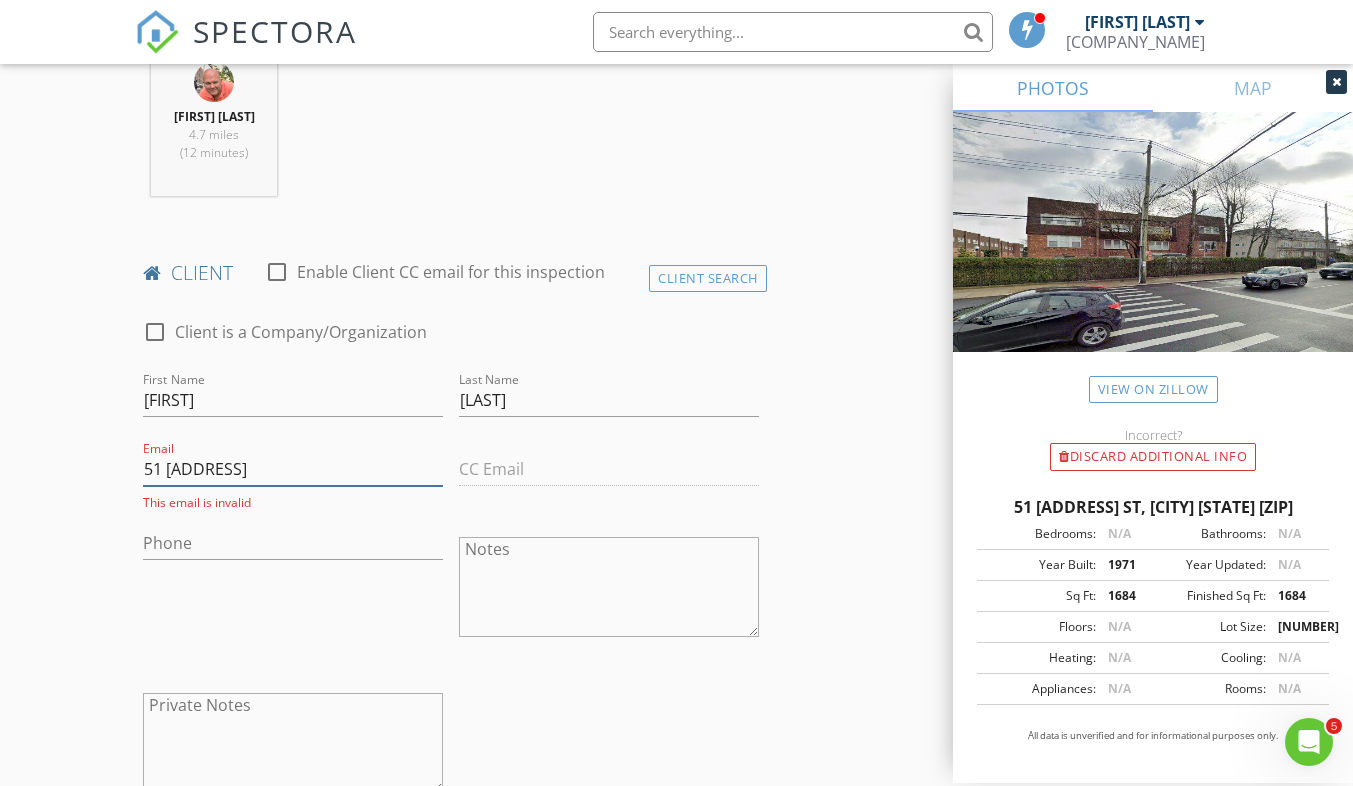 type on "51Yacht Club Cove" 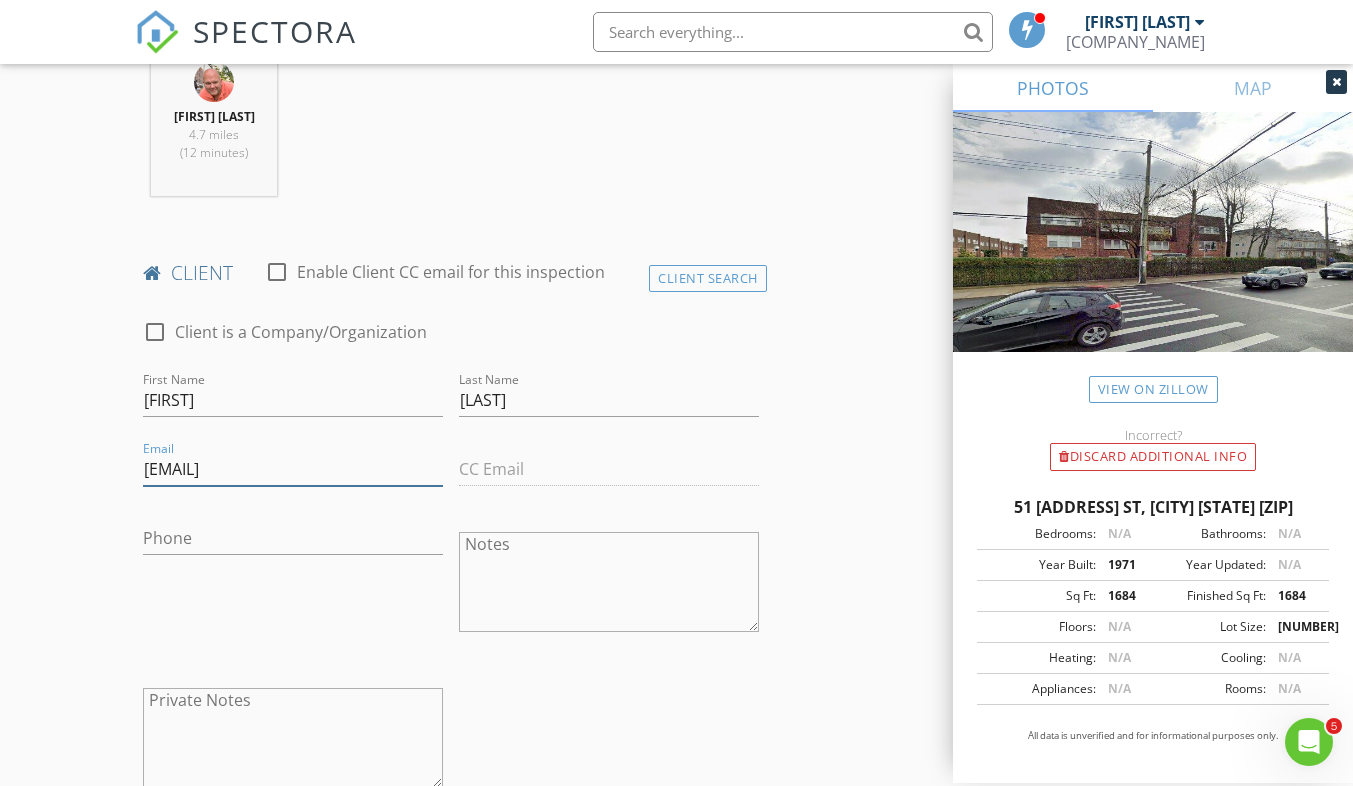 type on "[EMAIL]" 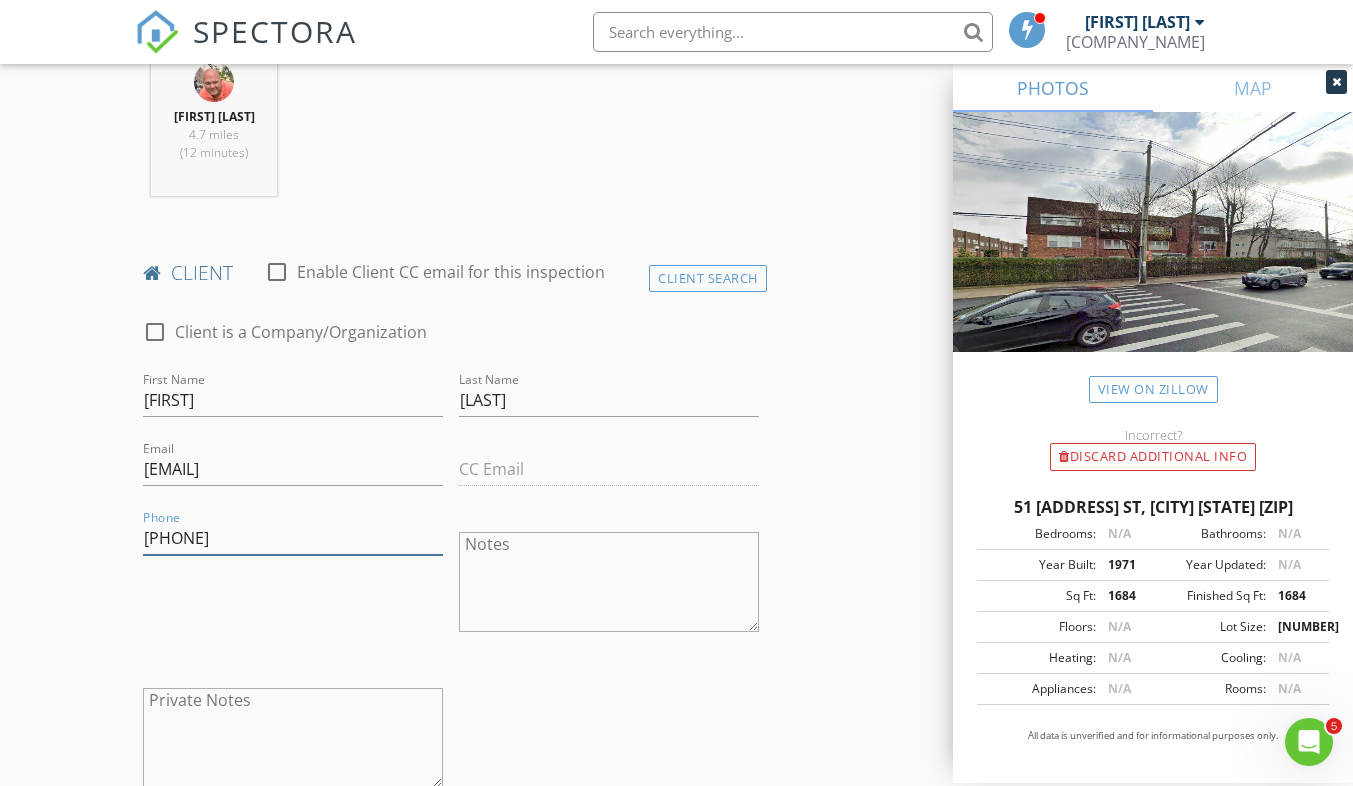 type on "[PHONE]" 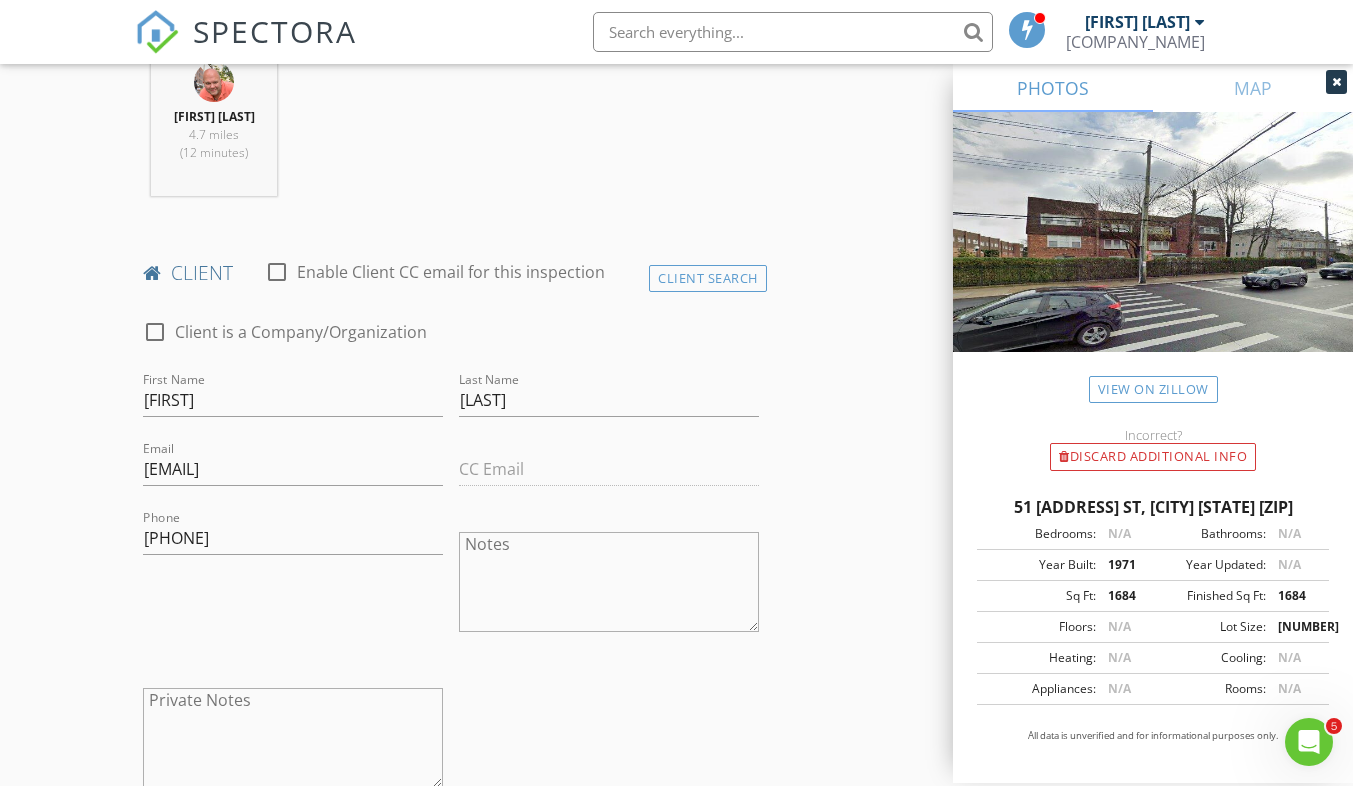 click on "New Inspection
Click here to use the New Order Form
INSPECTOR(S)
check_box   Igor Kharchenko   PRIMARY   Igor Kharchenko arrow_drop_down   check_box_outline_blank Igor Kharchenko specifically requested
Date/Time
08/06/2025 11:00 AM
Location
Address Search       Address 51 Yacht Club Cove St   Unit   City STATEN ISLAND   State NY   Zip 10308   County Richmond     Square Feet 1684   Year Built 1971   Foundation Slab arrow_drop_down     Igor Kharchenko     4.7 miles     (12 minutes)
client
check_box_outline_blank Enable Client CC email for this inspection   Client Search     check_box_outline_blank Client is a Company/Organization     First Name Arsen   Last Name Mayer   Email arsmaynyc@gmail.com   CC Email   Phone 929-313-7665           Notes   Private Notes
ADD ADDITIONAL client
Home Inspection" at bounding box center [676, 1059] 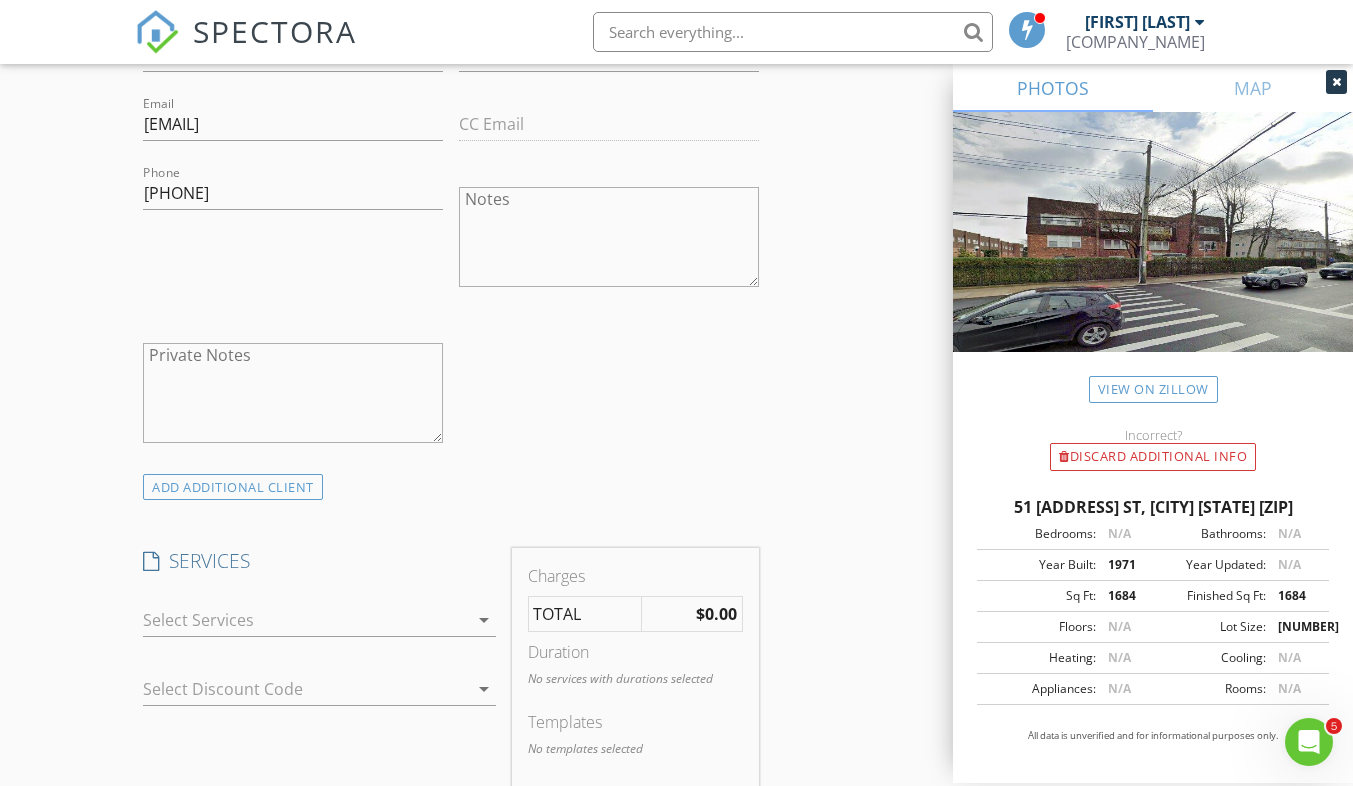 scroll, scrollTop: 1347, scrollLeft: 0, axis: vertical 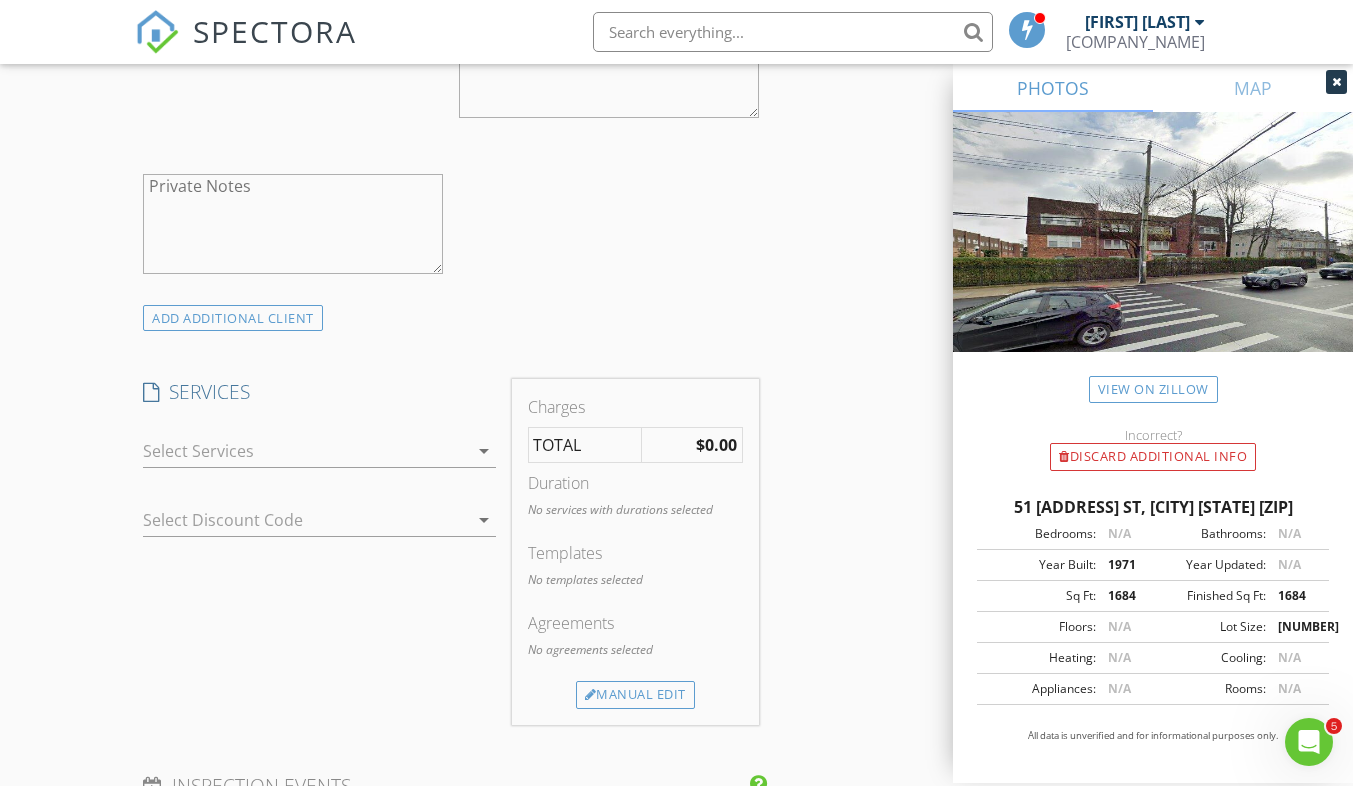 click at bounding box center (305, 451) 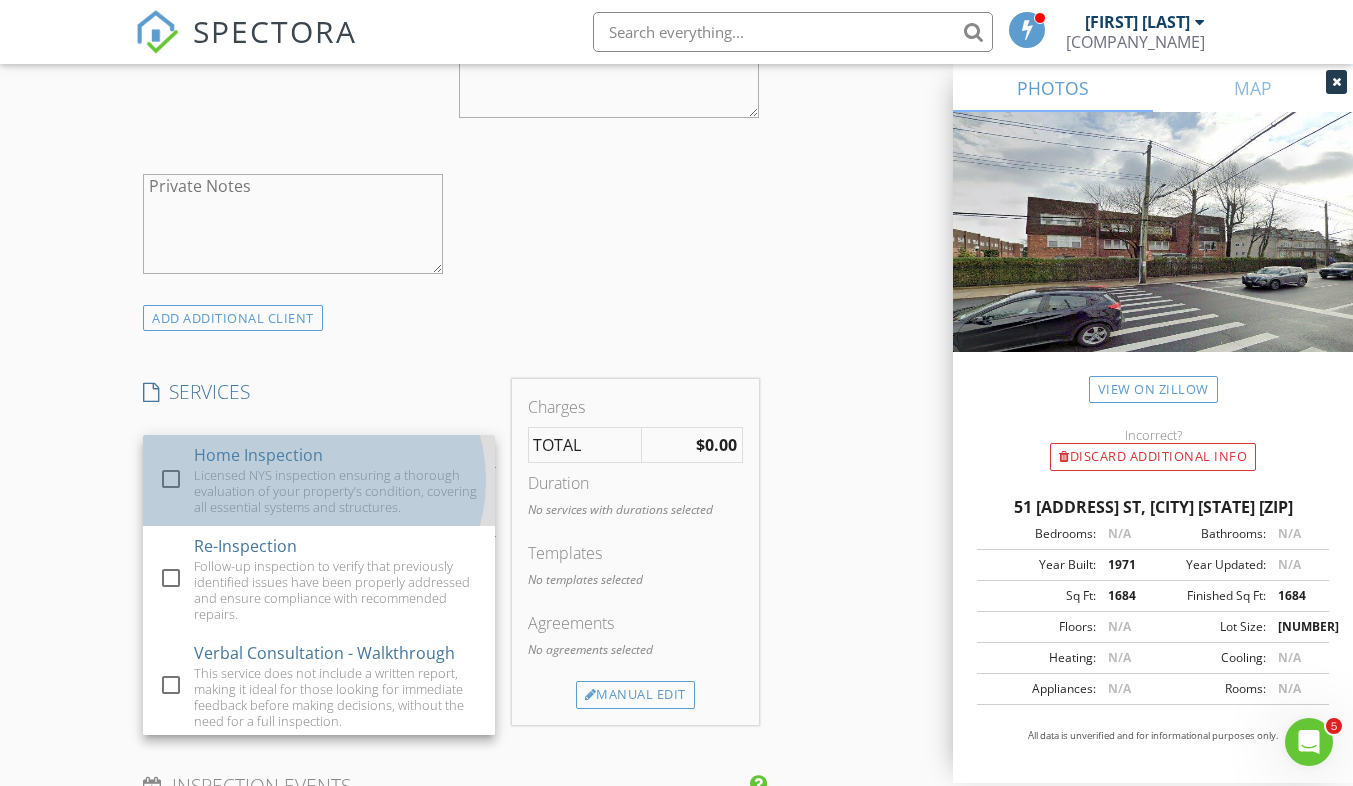click on "Licensed NYS inspection ensuring a thorough evaluation of your property’s condition, covering all essential systems and structures." at bounding box center [336, 491] 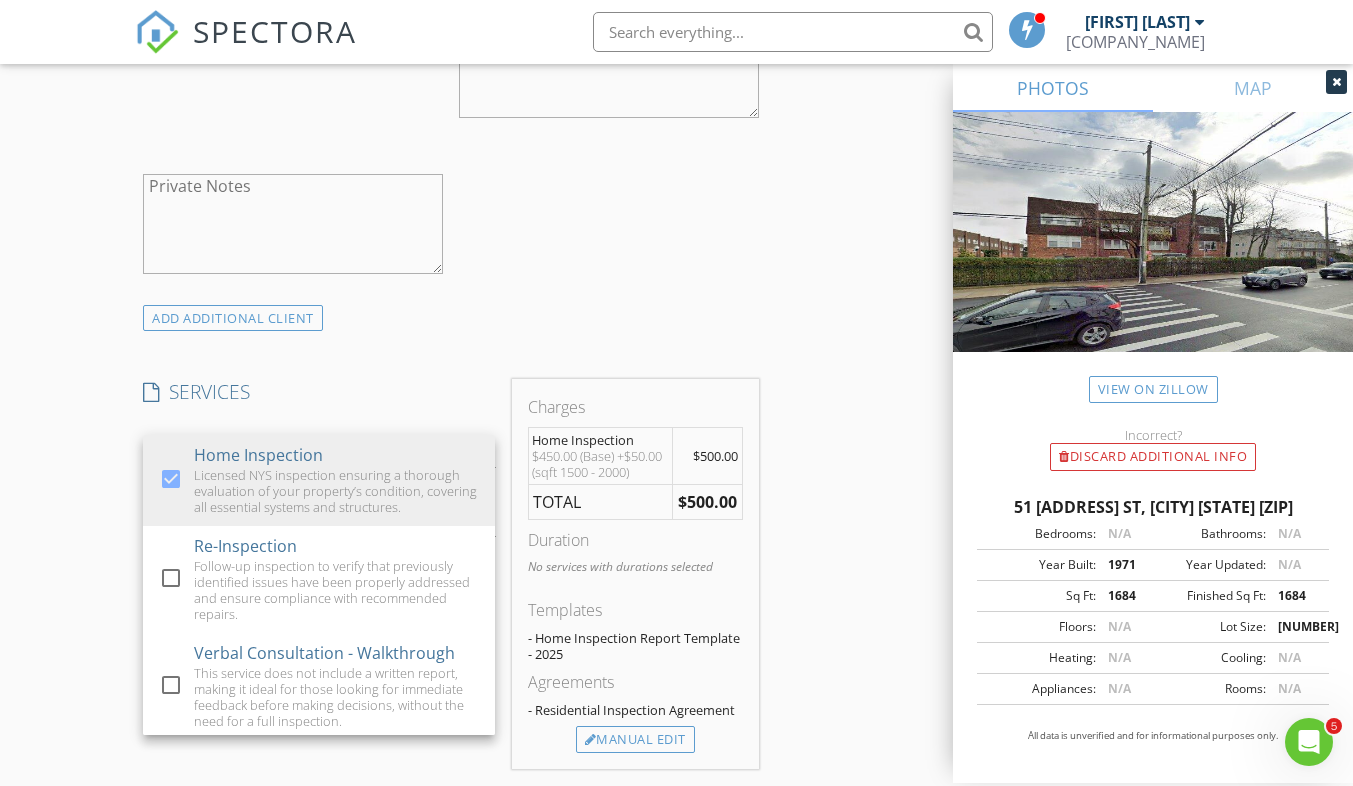 click on "New Inspection
Click here to use the New Order Form
INSPECTOR(S)
check_box   Igor Kharchenko   PRIMARY   Igor Kharchenko arrow_drop_down   check_box_outline_blank Igor Kharchenko specifically requested
Date/Time
08/06/2025 11:00 AM
Location
Address Search       Address 51 Yacht Club Cove St   Unit   City STATEN ISLAND   State NY   Zip 10308   County Richmond     Square Feet 1684   Year Built 1971   Foundation Slab arrow_drop_down     Igor Kharchenko     4.7 miles     (12 minutes)
client
check_box_outline_blank Enable Client CC email for this inspection   Client Search     check_box_outline_blank Client is a Company/Organization     First Name Arsen   Last Name Mayer   Email arsmaynyc@gmail.com   CC Email   Phone 929-313-7665           Notes   Private Notes
ADD ADDITIONAL client
check_box" at bounding box center [676, 567] 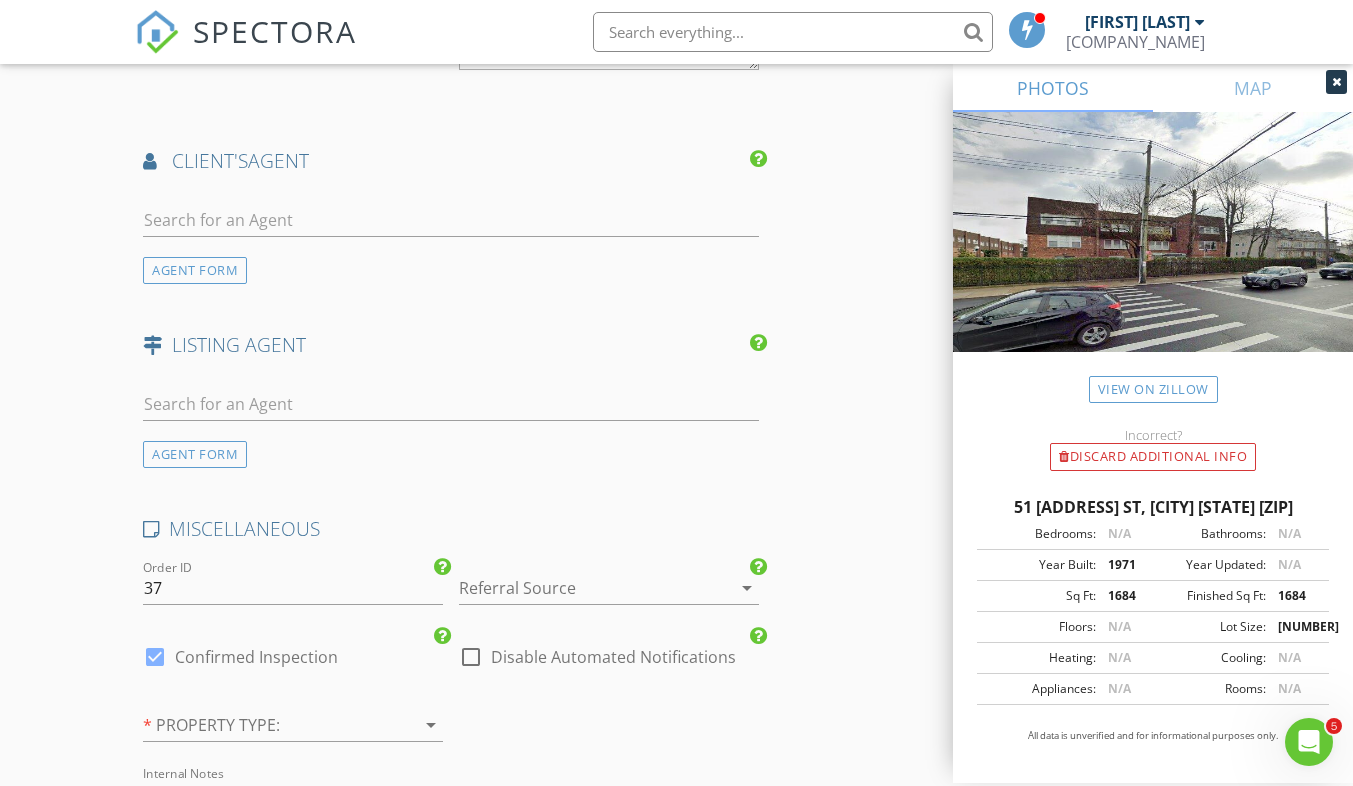 scroll, scrollTop: 2554, scrollLeft: 0, axis: vertical 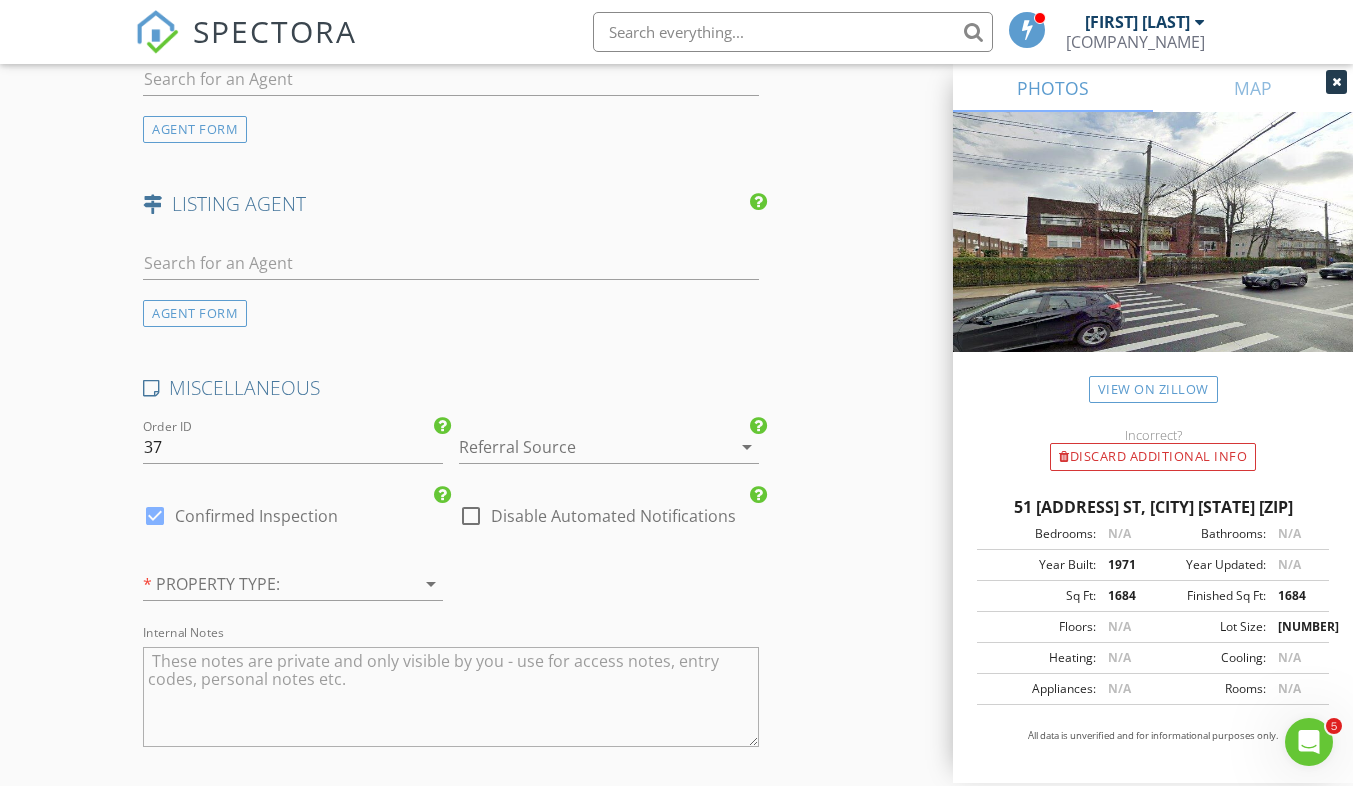 click at bounding box center [265, 584] 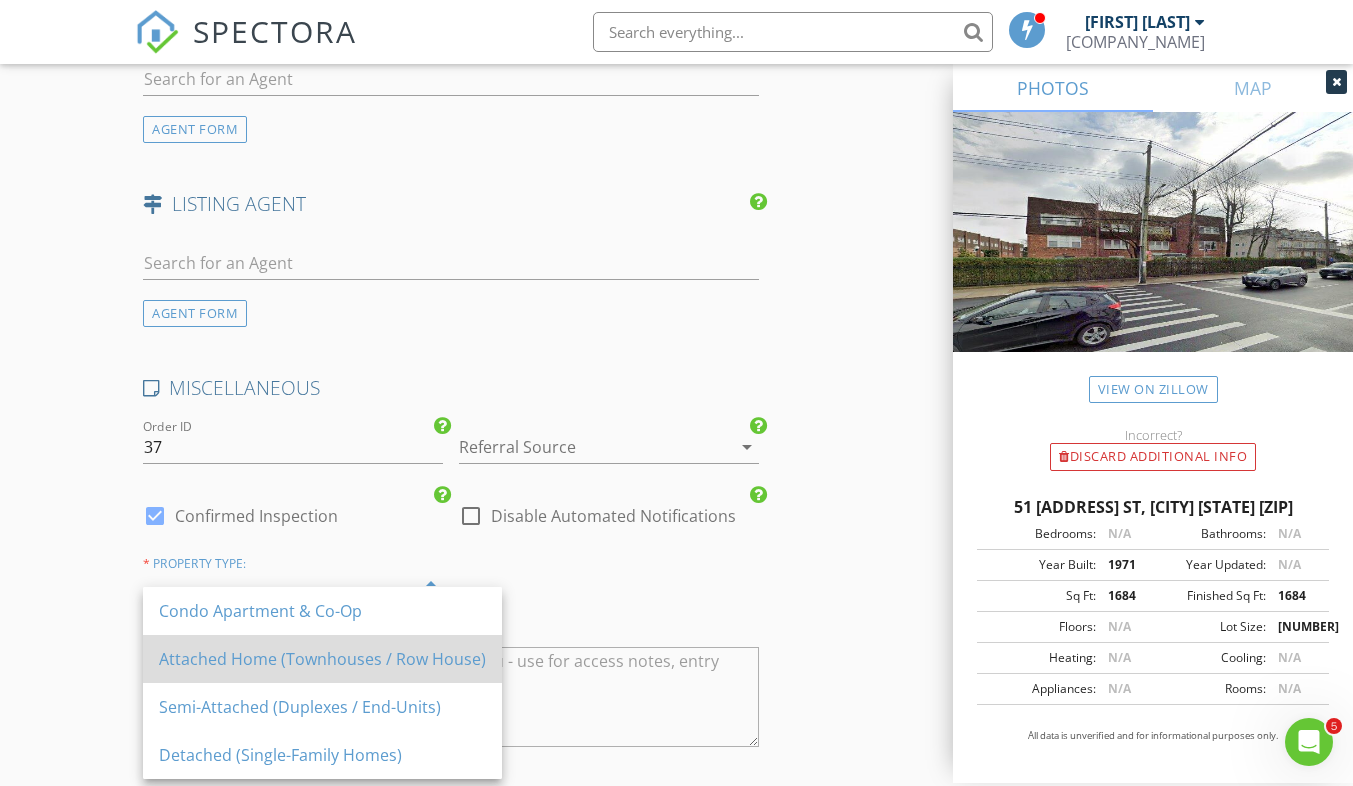 click on "Attached Home (Townhouses / Row House)" at bounding box center [322, 659] 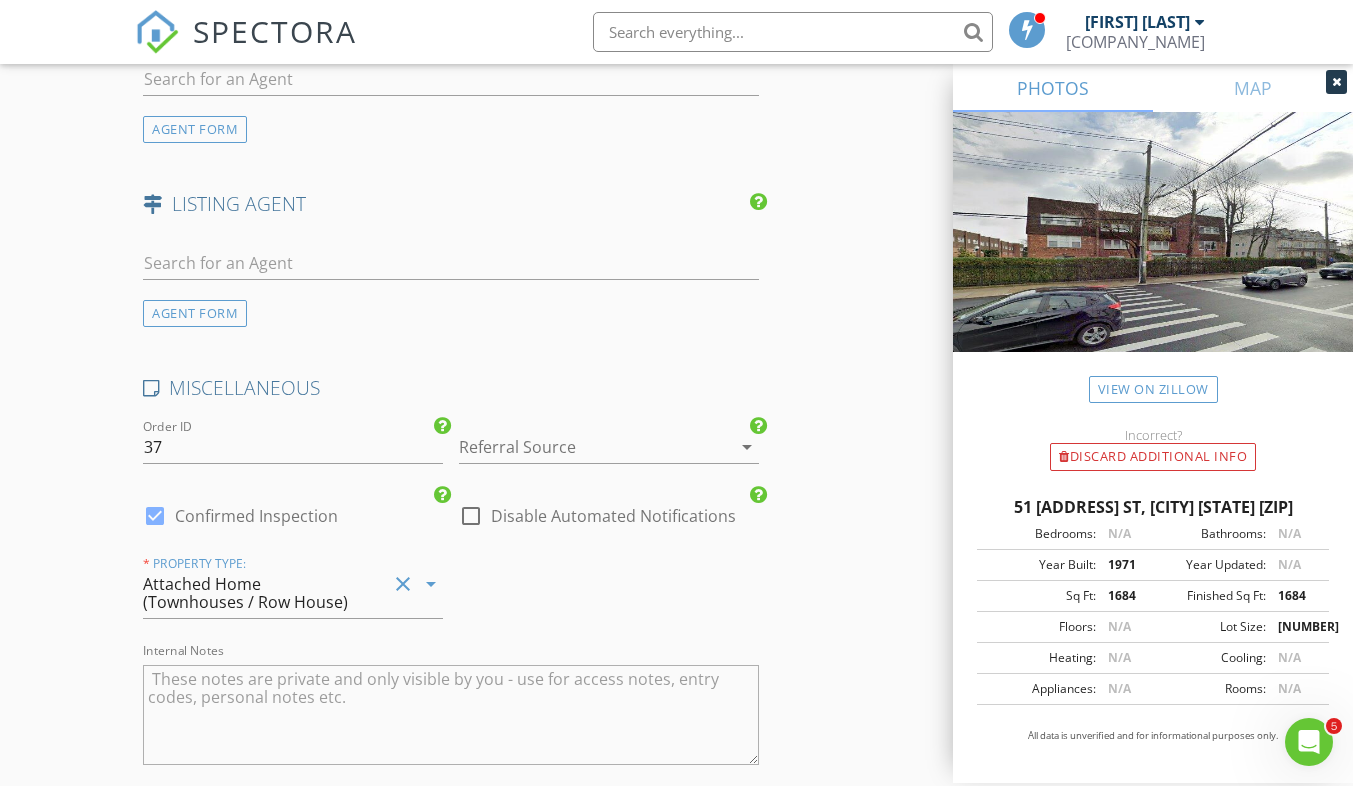 scroll, scrollTop: 2618, scrollLeft: 0, axis: vertical 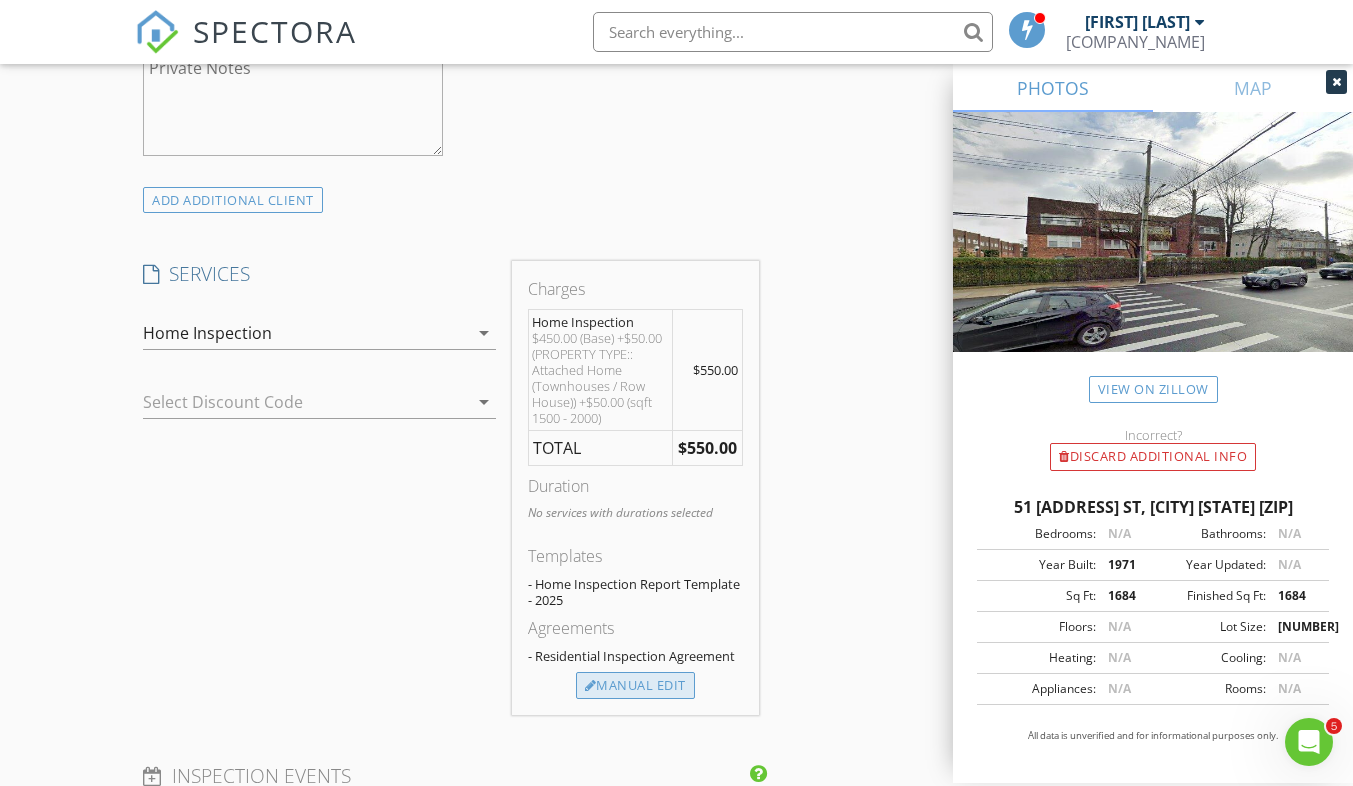 click on "Manual Edit" at bounding box center [635, 686] 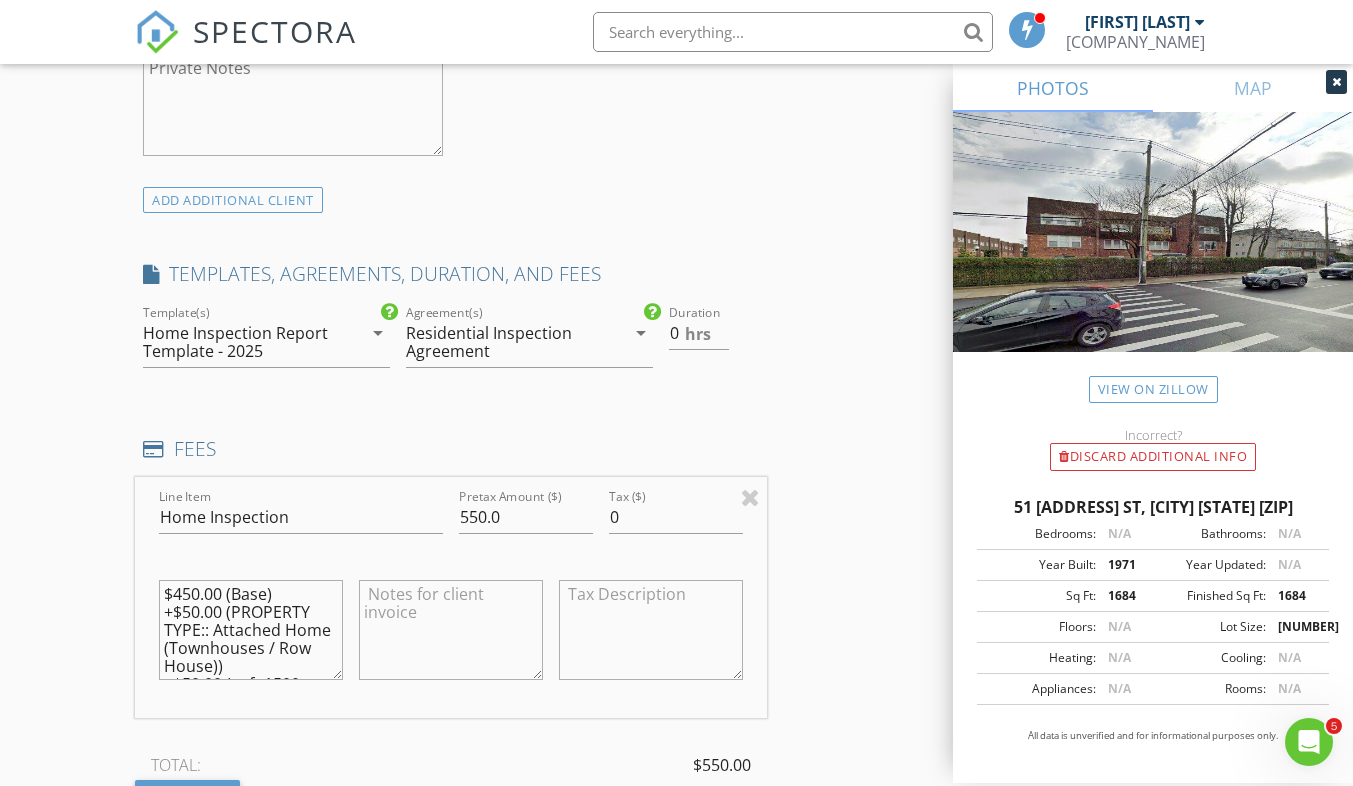 scroll, scrollTop: 54, scrollLeft: 0, axis: vertical 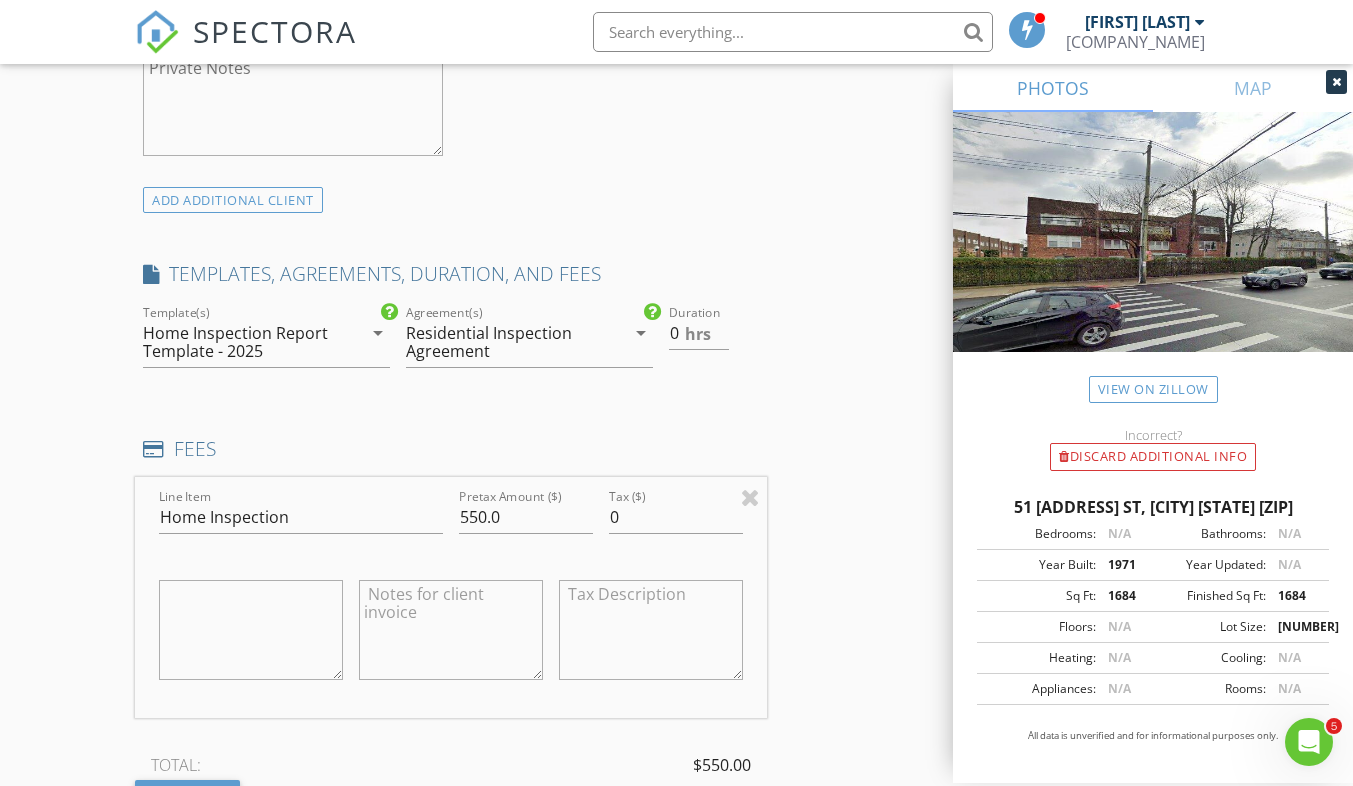 type 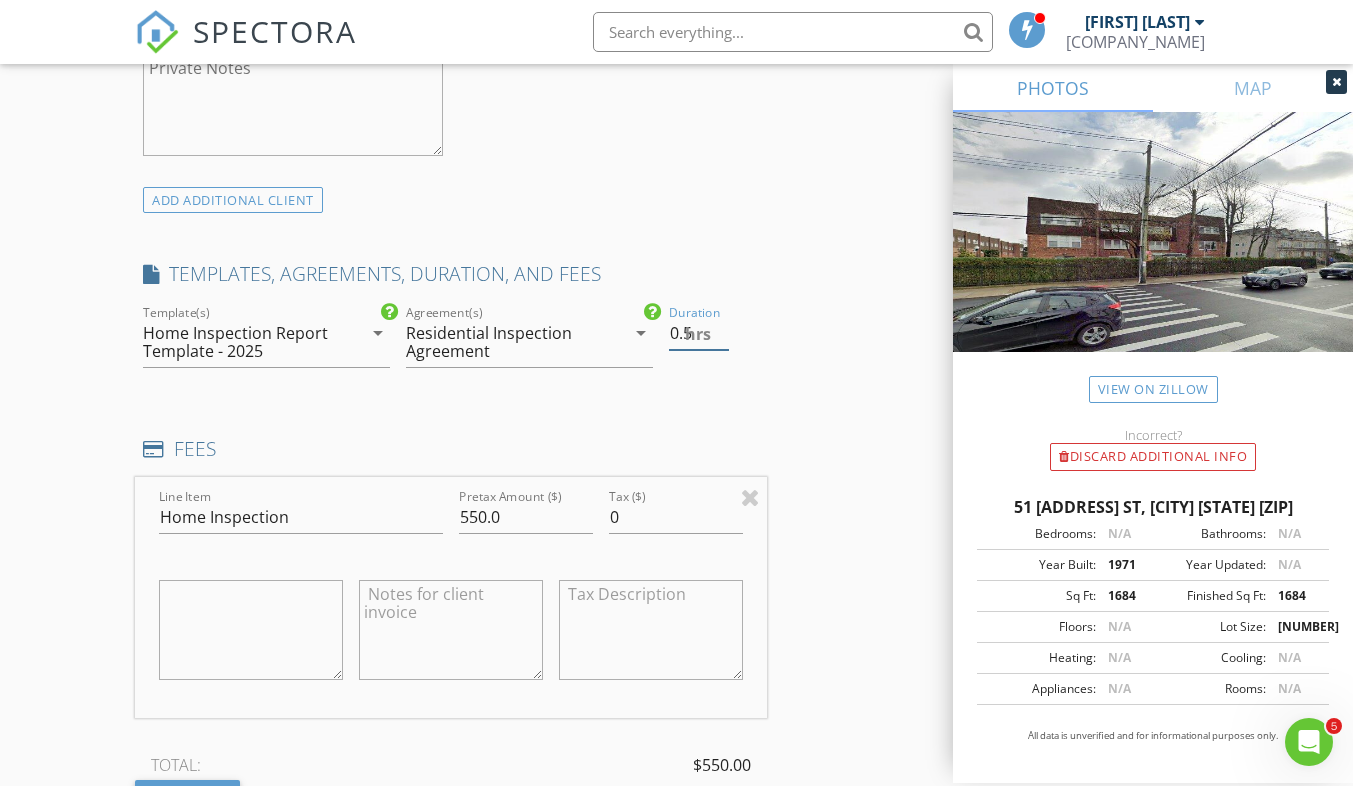 click on "0.5" at bounding box center (698, 333) 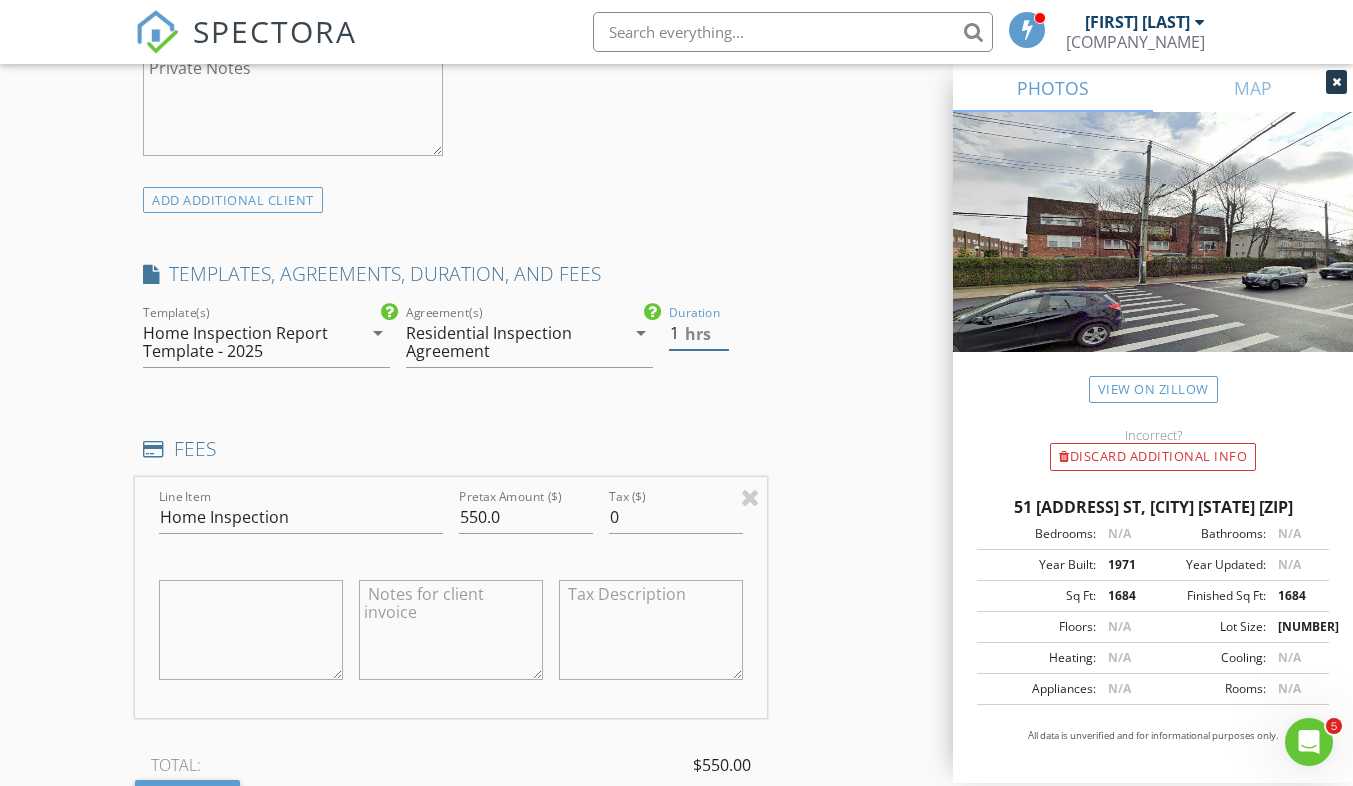 click on "1" at bounding box center (698, 333) 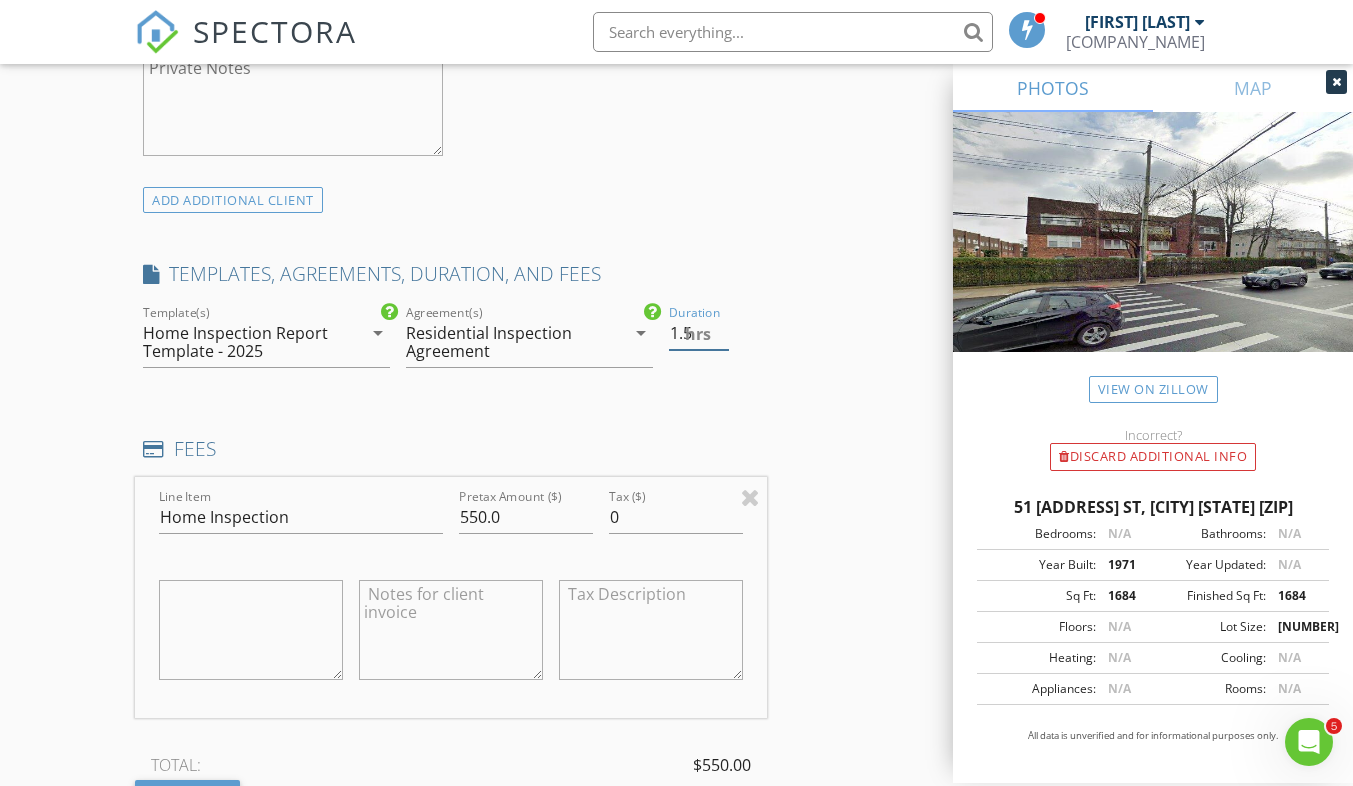 click on "1.5" at bounding box center [698, 333] 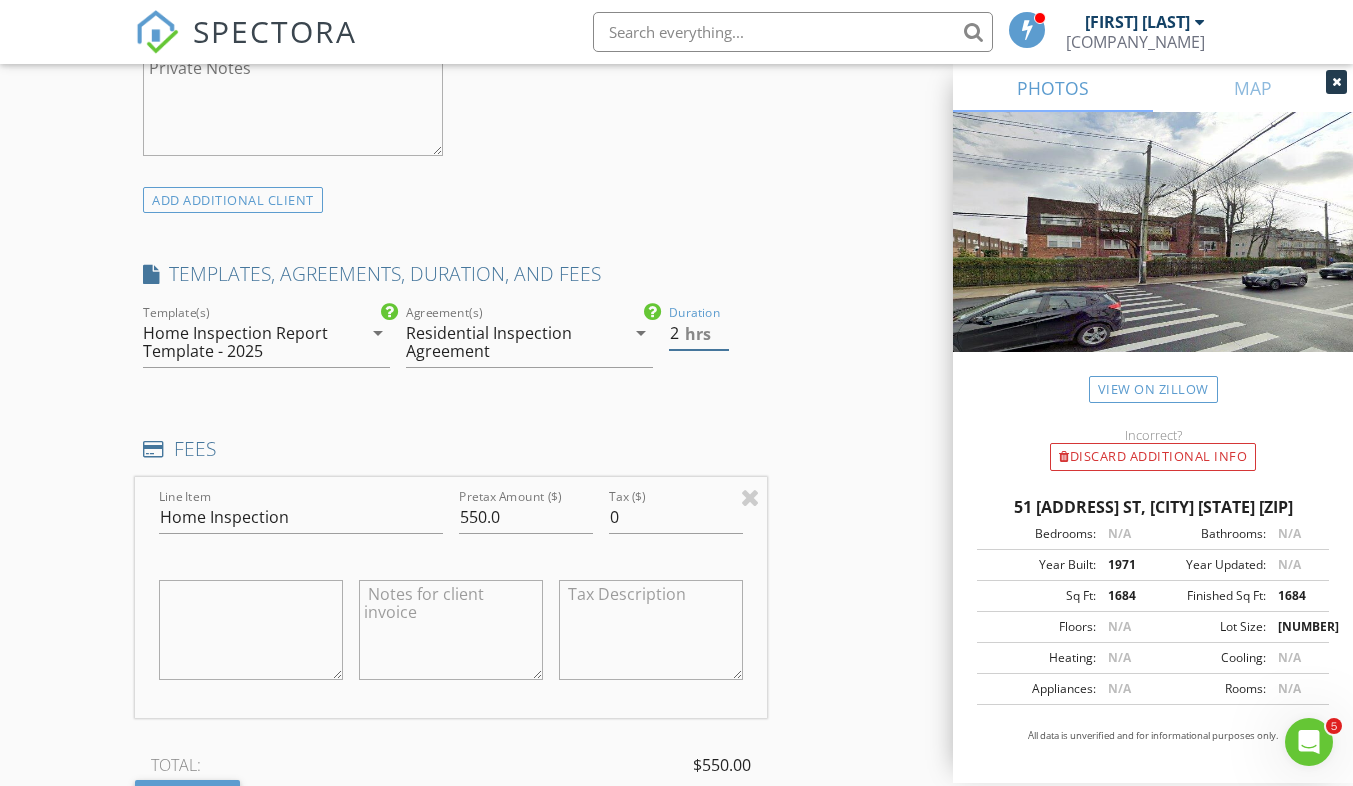 type on "2" 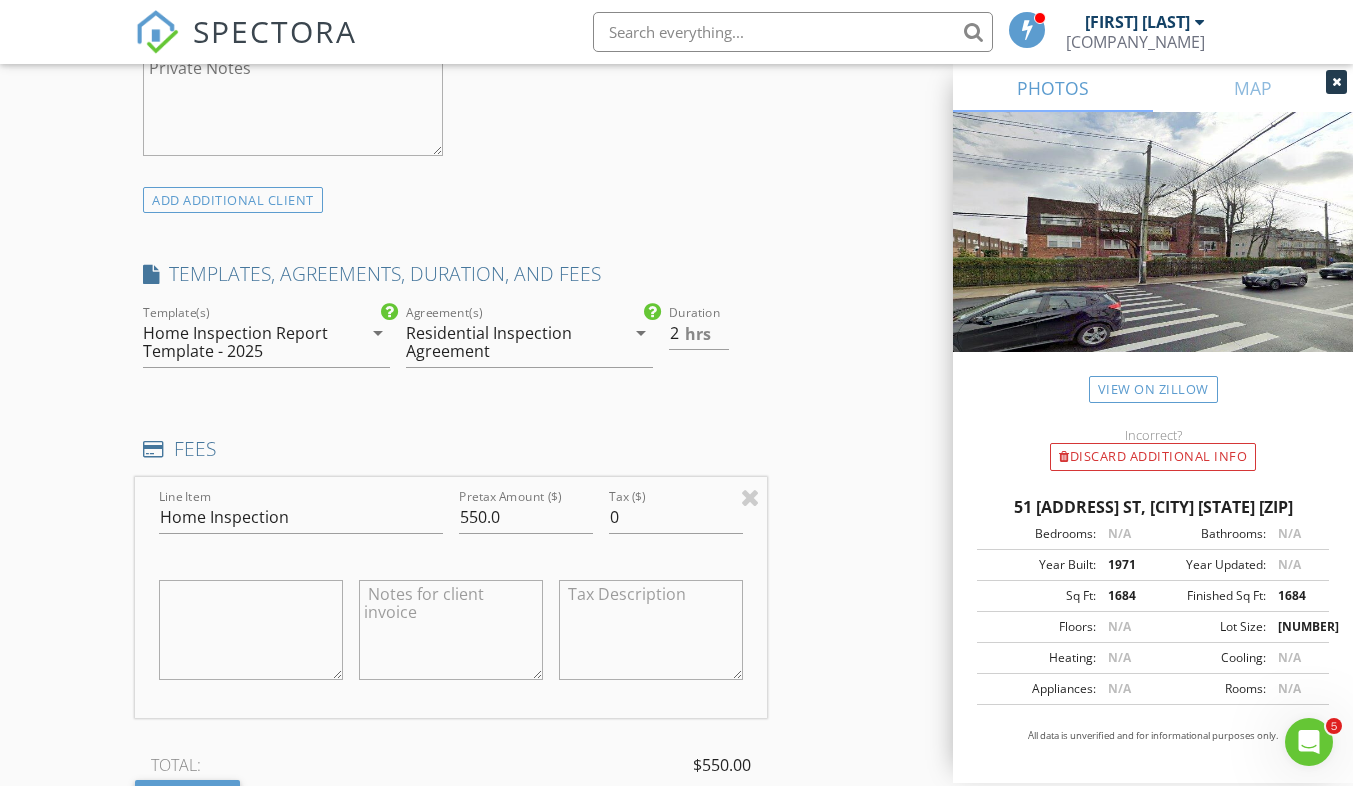 click on "INSPECTOR(S)
check_box   Igor Kharchenko   PRIMARY   Igor Kharchenko arrow_drop_down   check_box_outline_blank Igor Kharchenko specifically requested
Date/Time
08/06/2025 11:00 AM
Location
Address Search       Address 51 Yacht Club Cove St   Unit   City STATEN ISLAND   State NY   Zip 10308   County Richmond     Square Feet 1684   Year Built 1971   Foundation Slab arrow_drop_down     Igor Kharchenko     4.7 miles     (12 minutes)
client
check_box_outline_blank Enable Client CC email for this inspection   Client Search     check_box_outline_blank Client is a Company/Organization     First Name Arsen   Last Name Mayer   Email arsmaynyc@gmail.com   CC Email   Phone 929-313-7665           Notes   Private Notes
ADD ADDITIONAL client
SERVICES
check_box   Home Inspection" at bounding box center (676, 589) 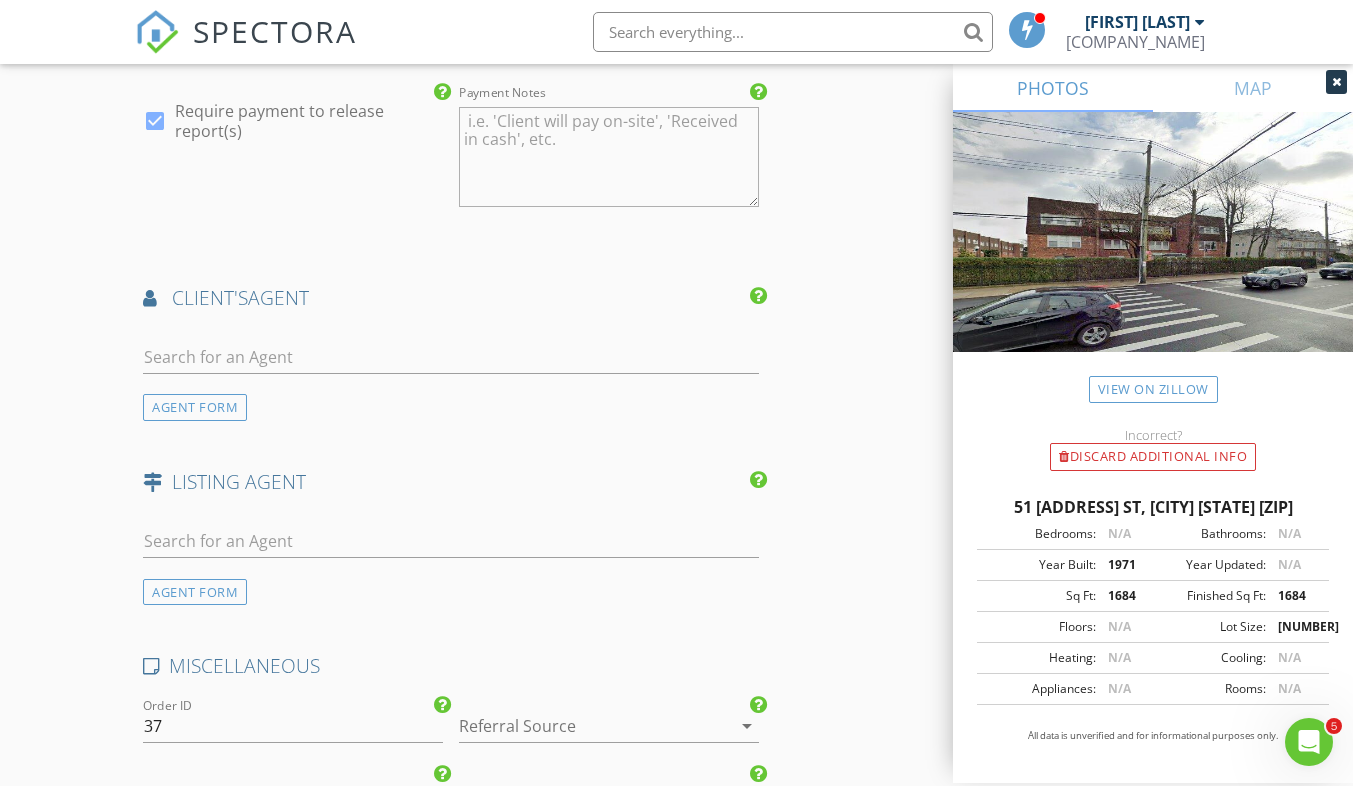 scroll, scrollTop: 2487, scrollLeft: 0, axis: vertical 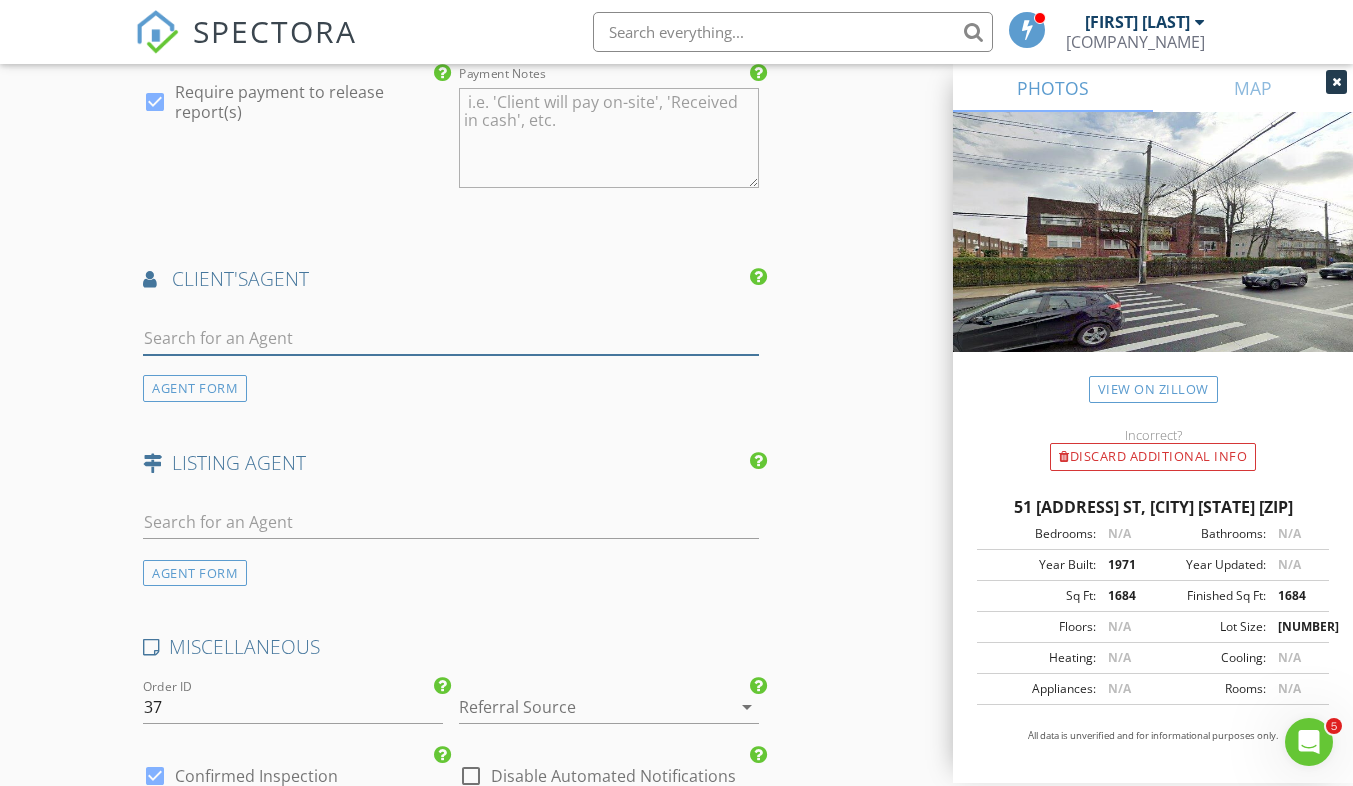 click at bounding box center (450, 338) 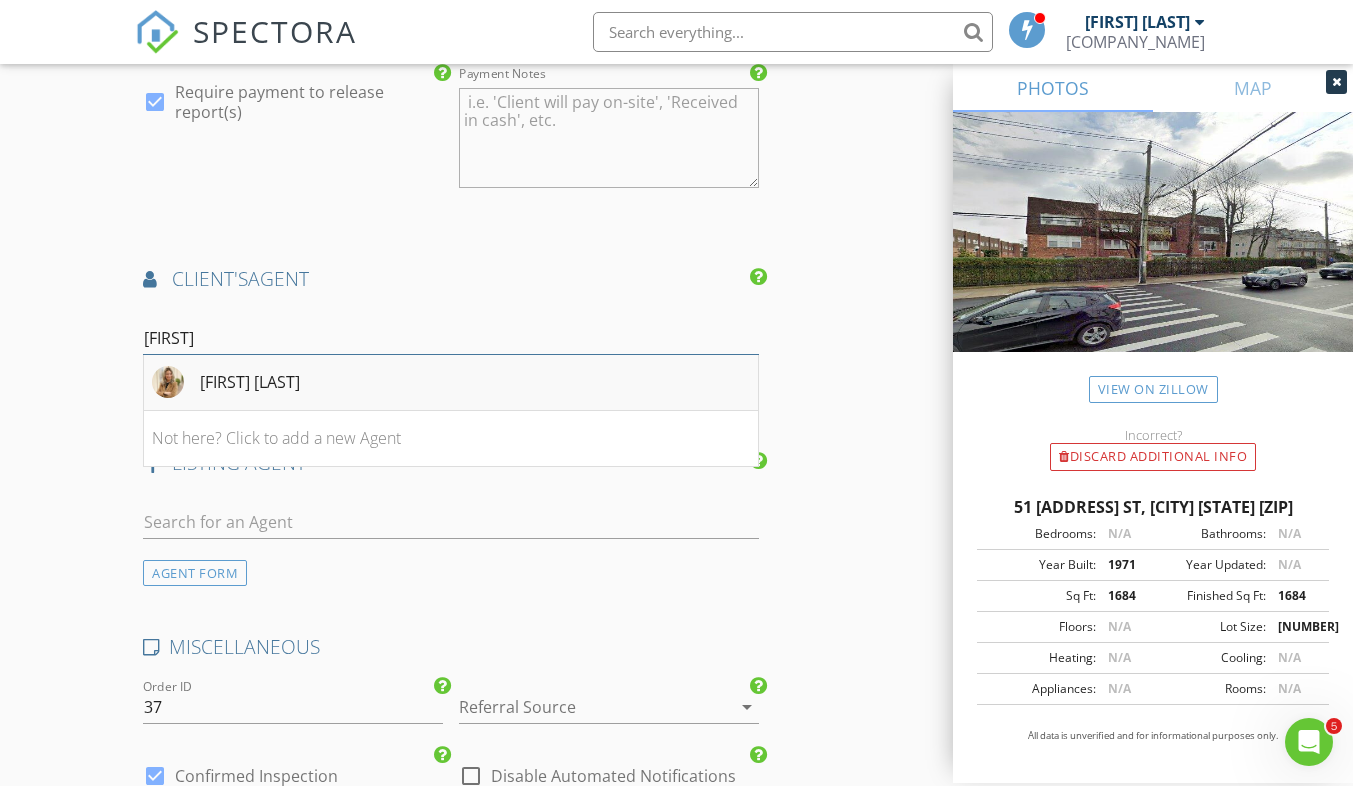 type on "[FIRST]" 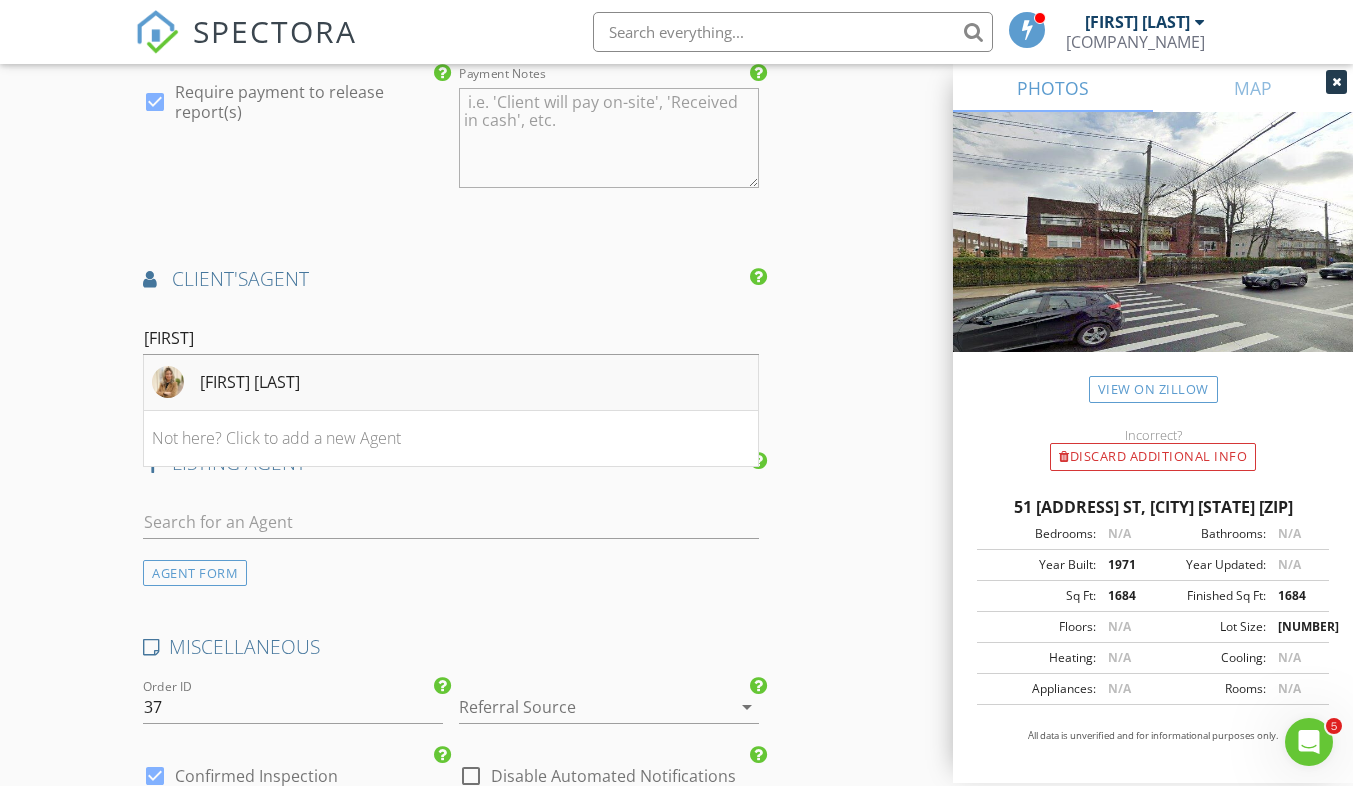 click on "[FIRST] [LAST]" at bounding box center (250, 382) 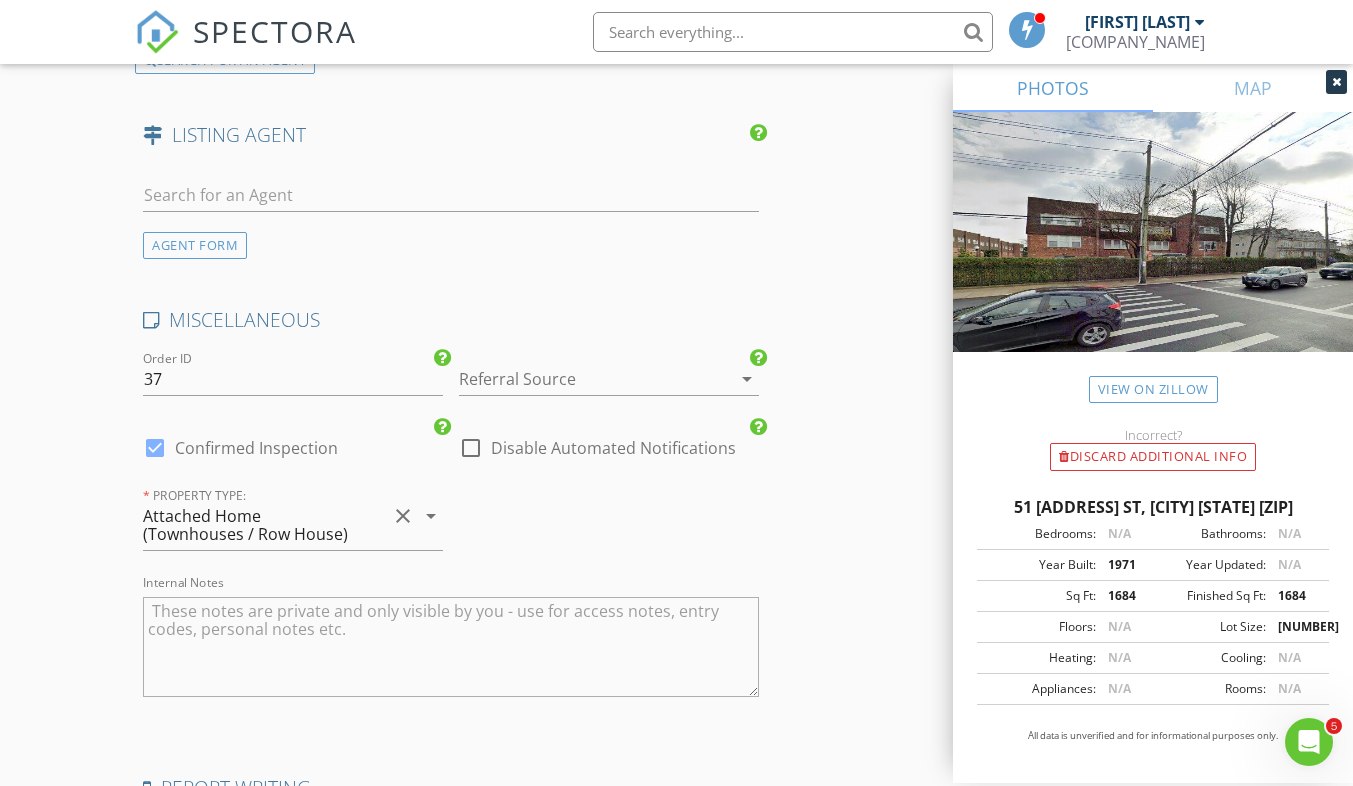 scroll, scrollTop: 3266, scrollLeft: 0, axis: vertical 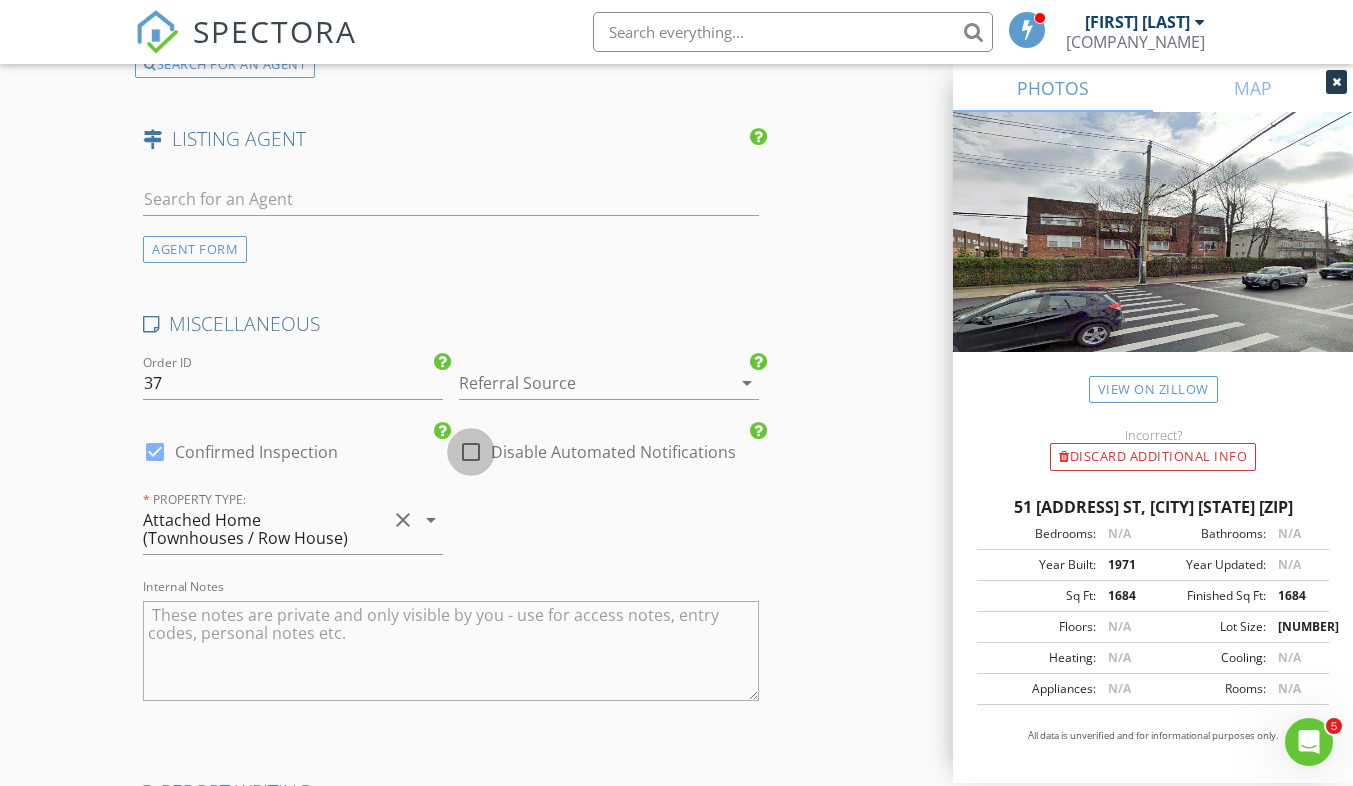 click at bounding box center (471, 452) 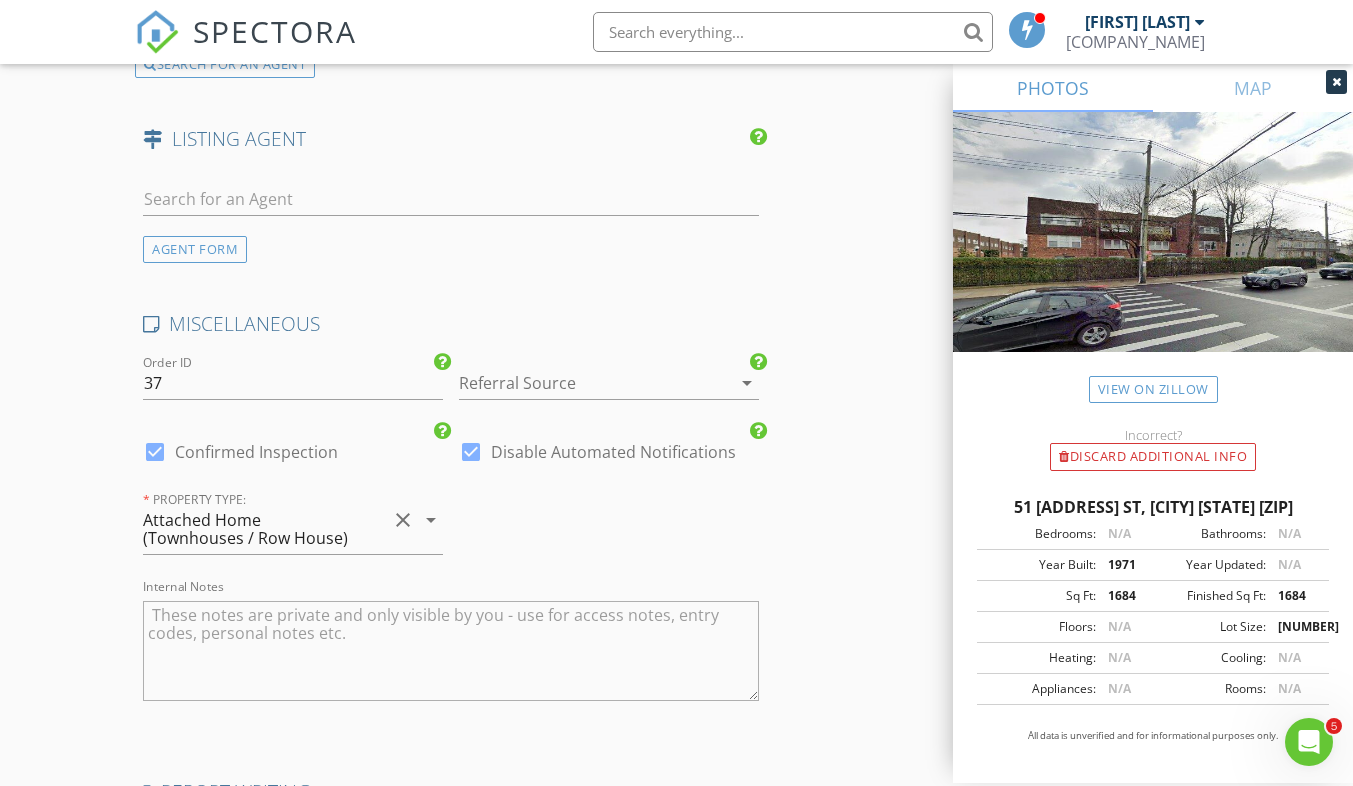 scroll, scrollTop: 3589, scrollLeft: 0, axis: vertical 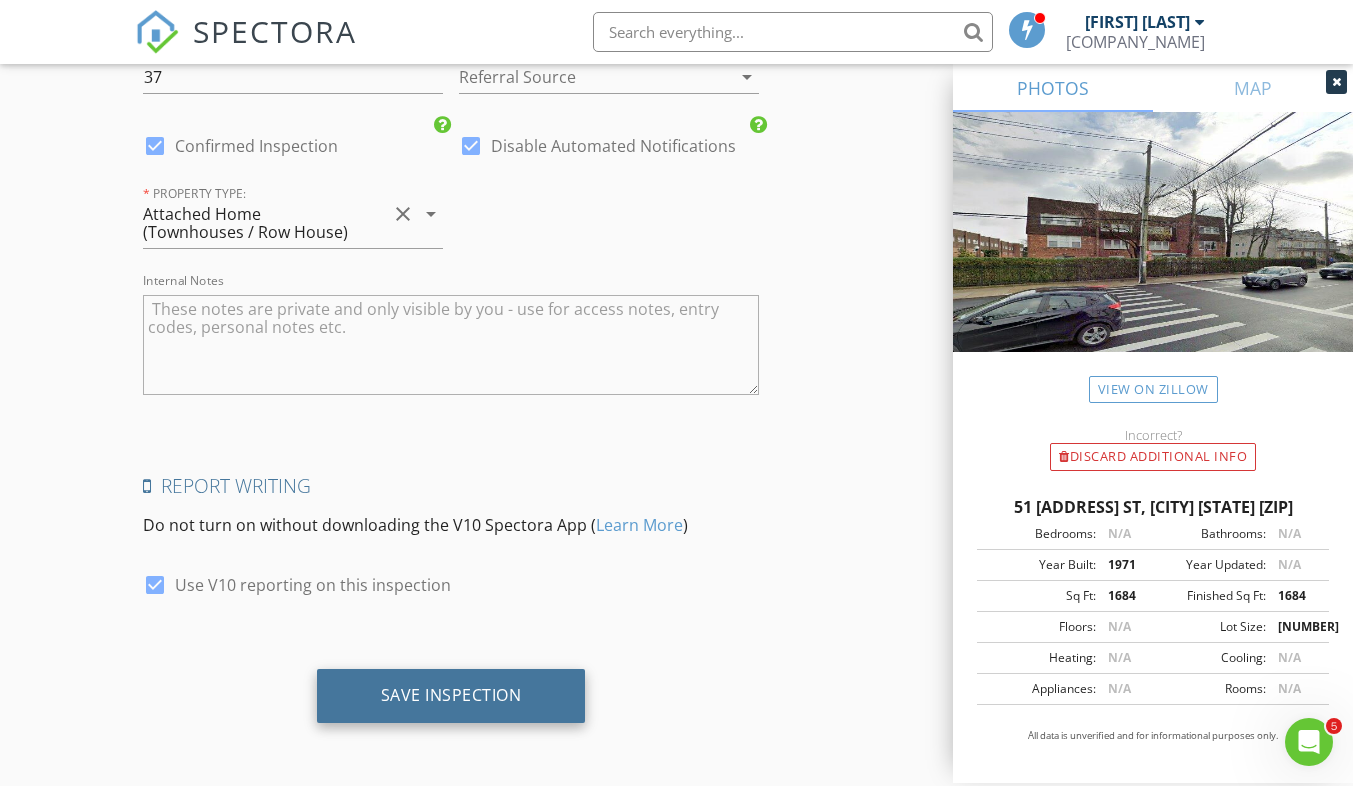 click on "Save Inspection" at bounding box center (451, 695) 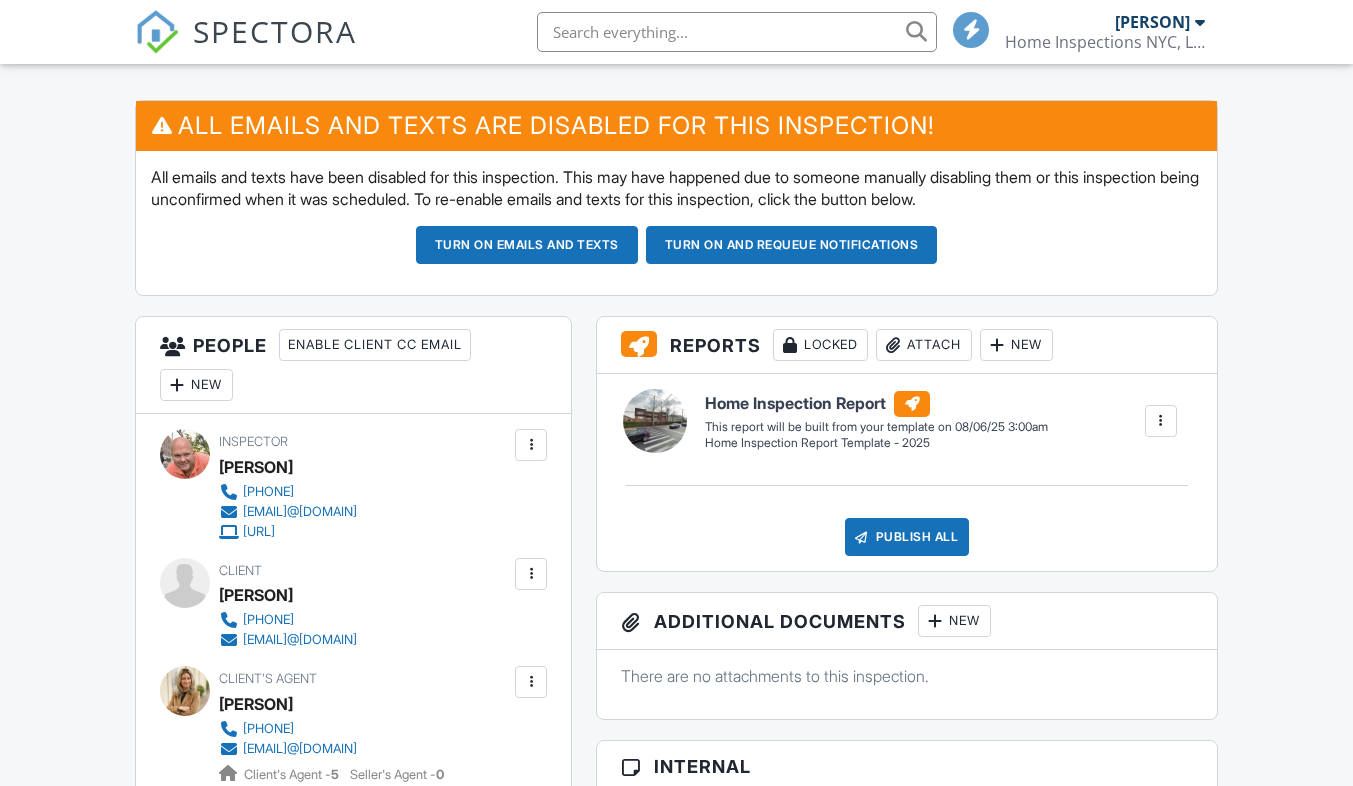 scroll, scrollTop: 631, scrollLeft: 0, axis: vertical 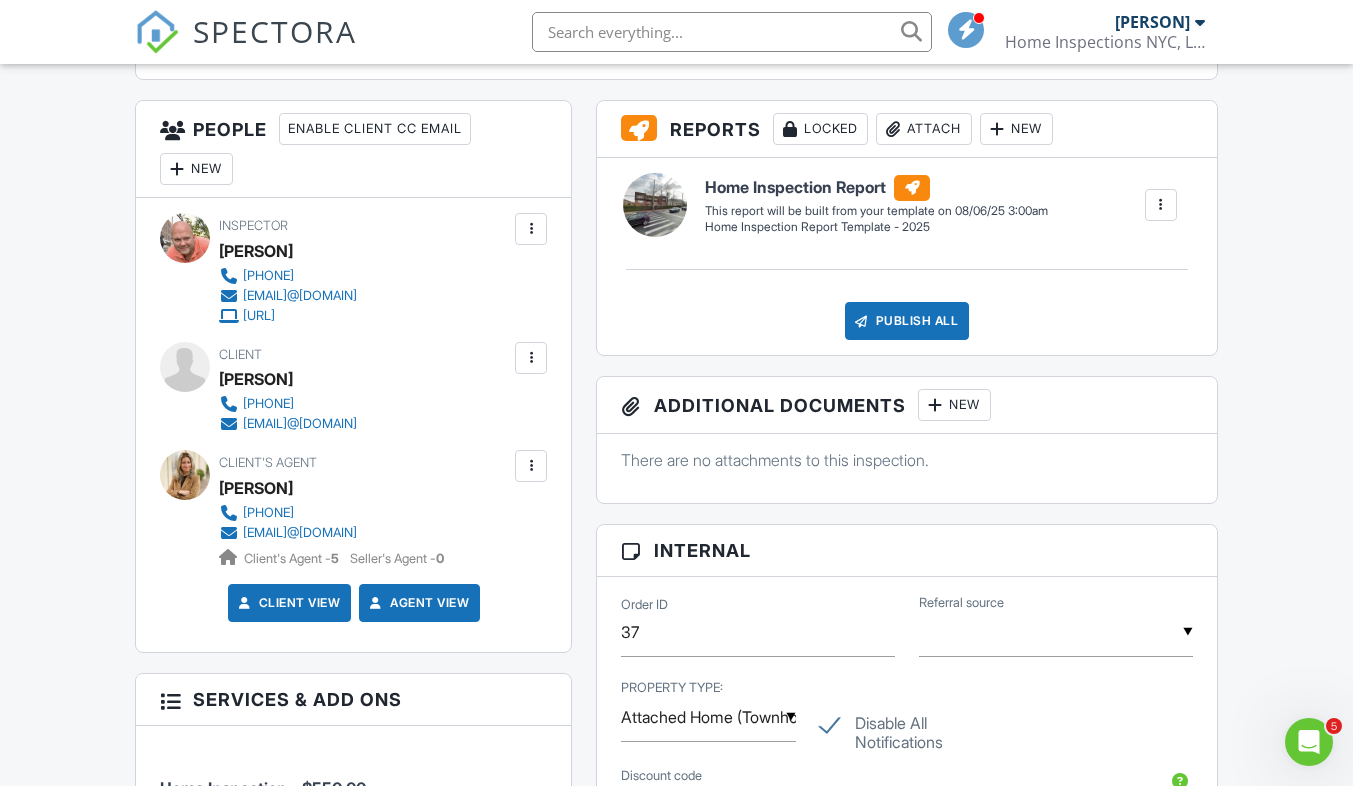 click at bounding box center [531, 358] 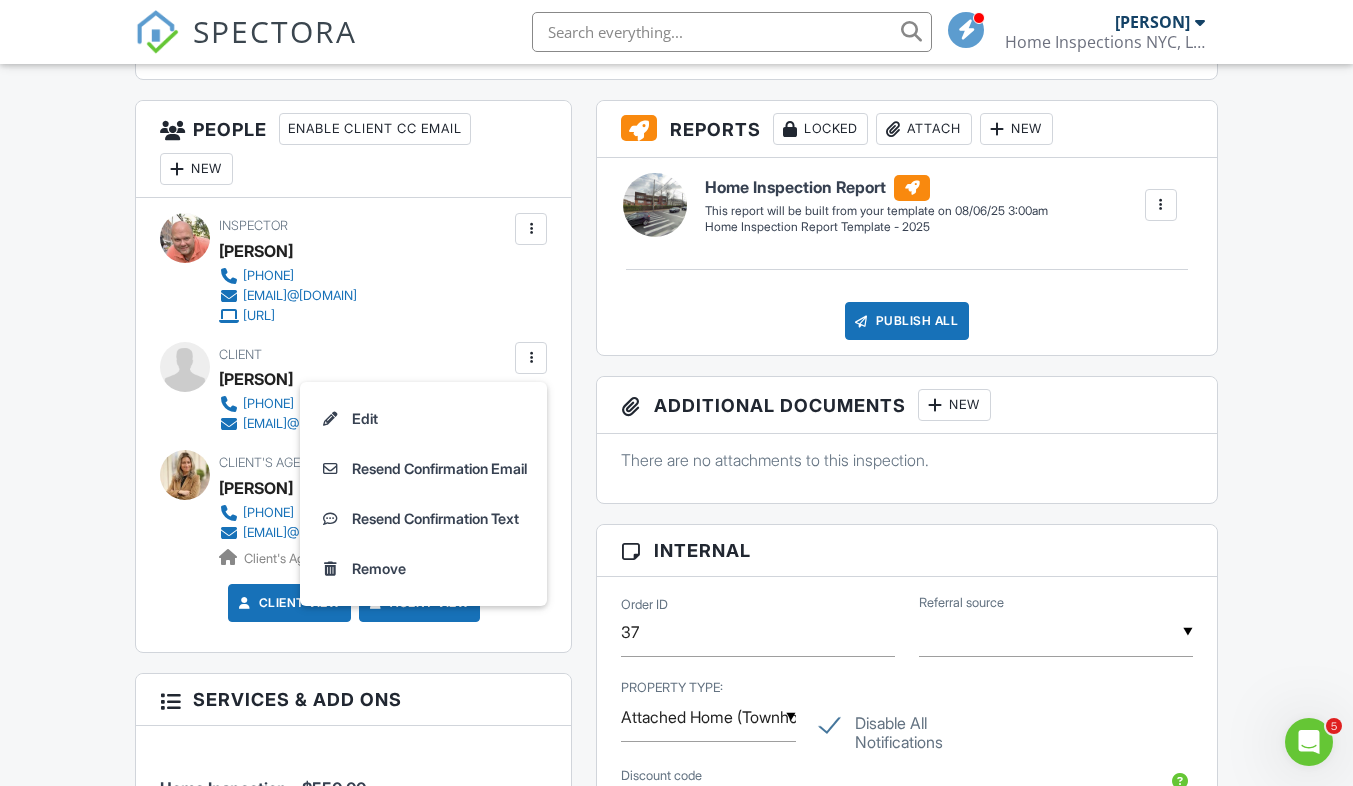 click on "Reports
Locked
Attach
New
Home Inspection Report
Home Inspection Report Template - 2025
Edit
View
Home Inspection Report
Home Inspection Report Template - 2025
This report will be built from your template on 08/06/25  3:00am
Quick Publish
Copy
Build Now
Delete
Publish All
Checking report completion
Publish report?
Before publishing from the web, click "Preview/Publish" in the Report Editor to save your changes ( don't know where that is? ). If this is not clicked, your latest changes may not appear in the report.
This will make this report available to your client and/or agent. It will not send out a notification.
To send an email, use 'Publish All' below or jump into the report and use the 'Publish' button there.
Cancel
Publish
Share archived report
To
Subject
Text" at bounding box center [906, 931] 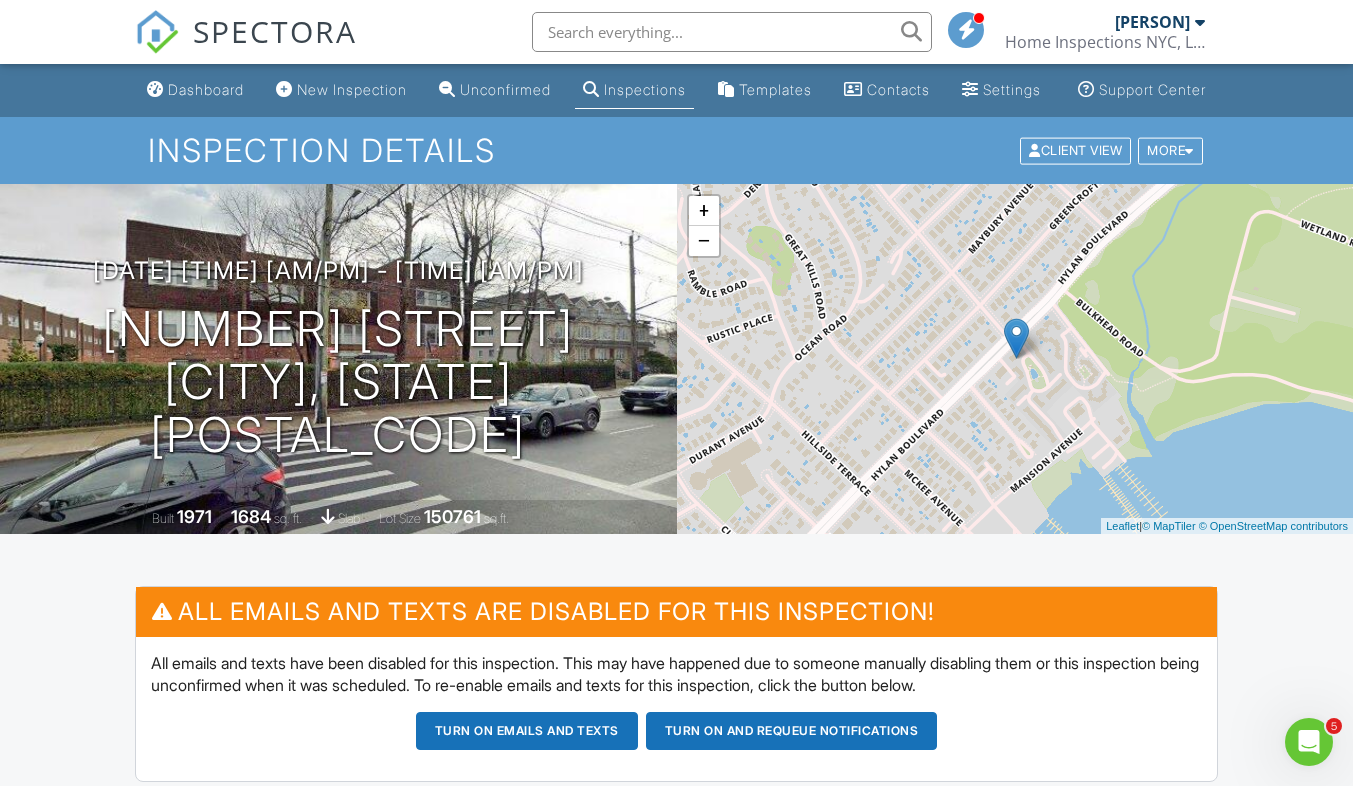 scroll, scrollTop: 411, scrollLeft: 0, axis: vertical 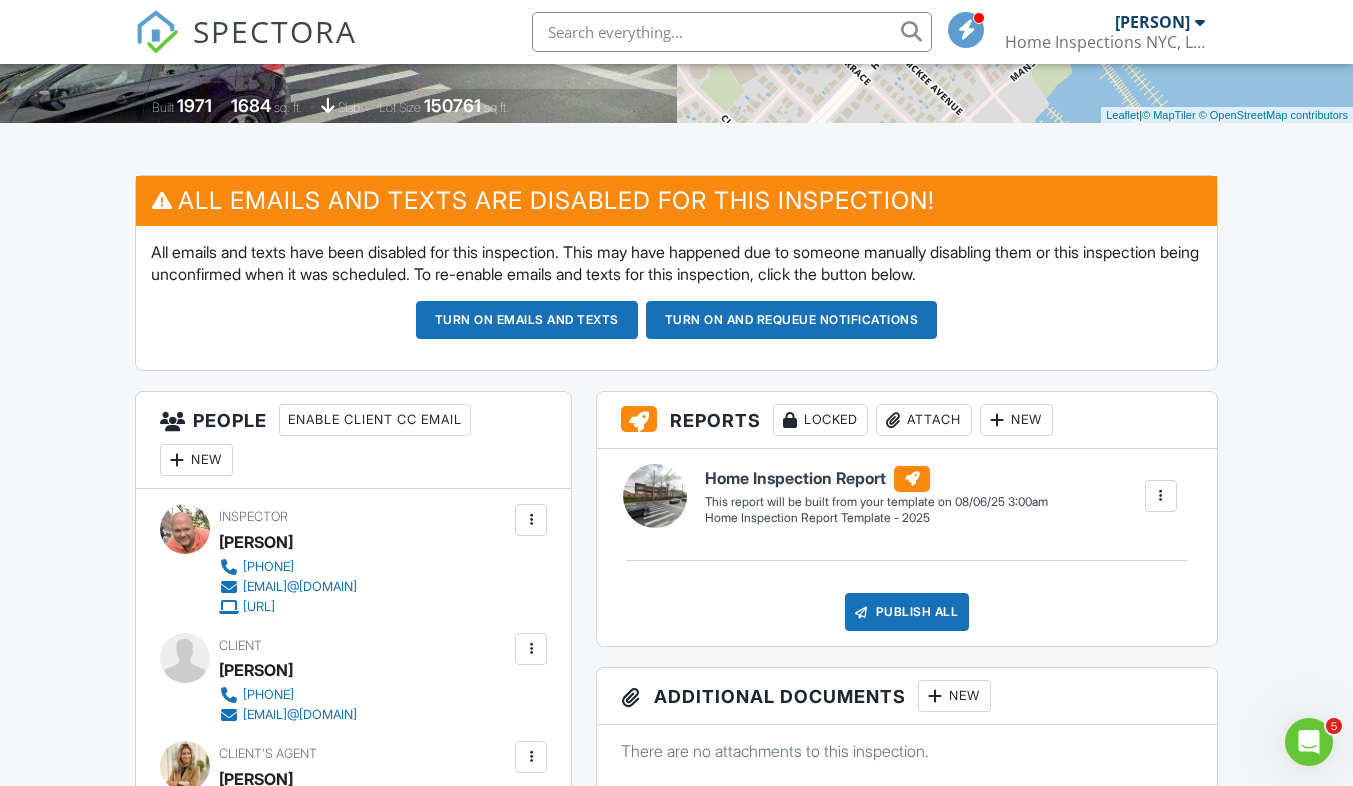 click on "Turn on emails and texts" at bounding box center [527, 320] 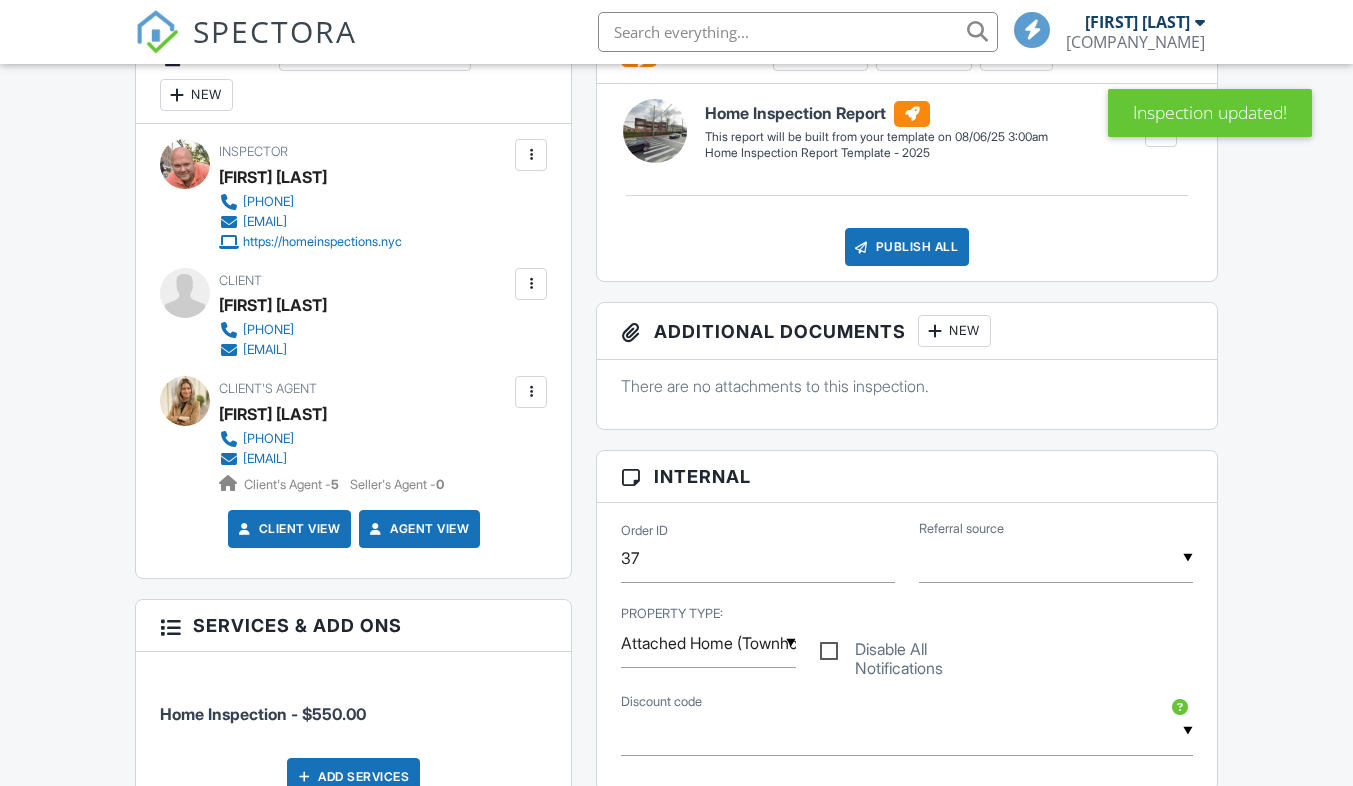 scroll, scrollTop: 560, scrollLeft: 0, axis: vertical 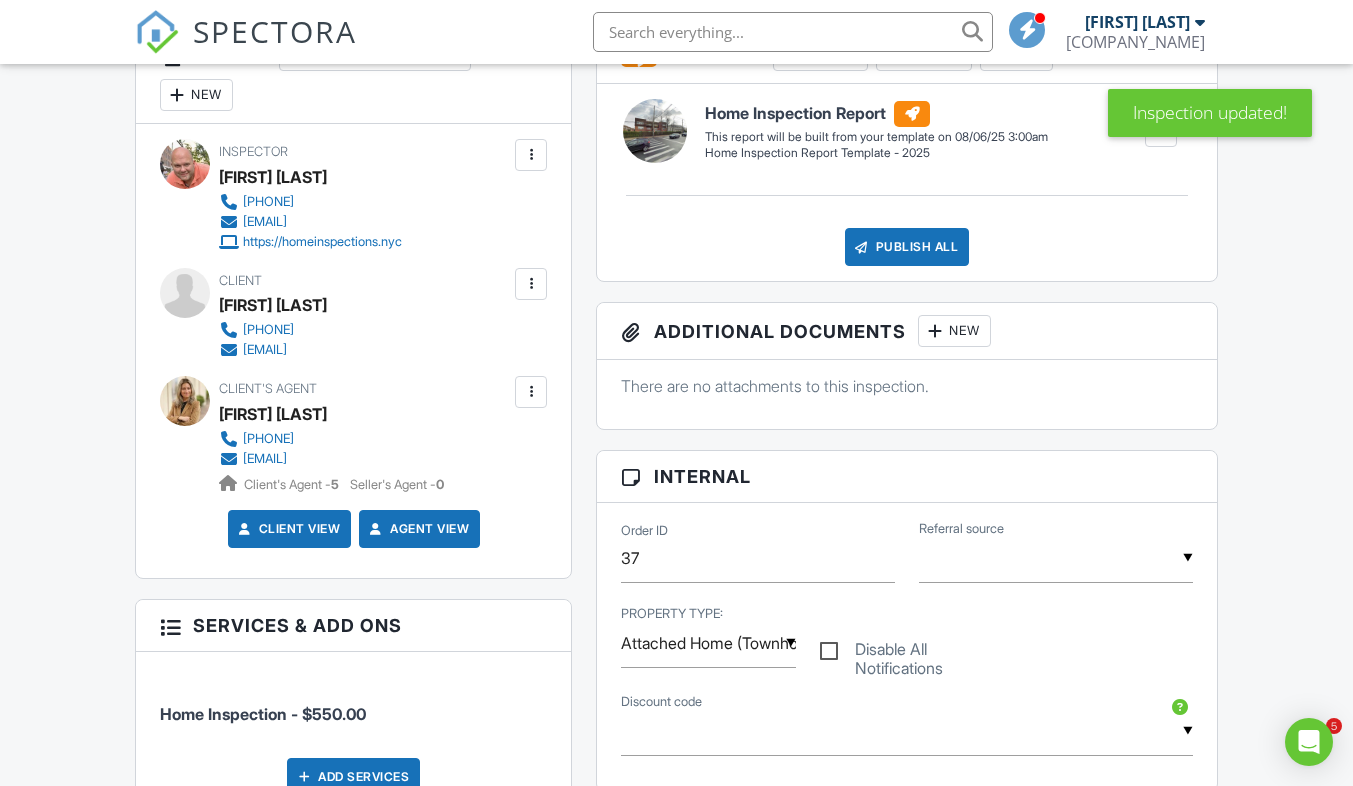 click at bounding box center [531, 284] 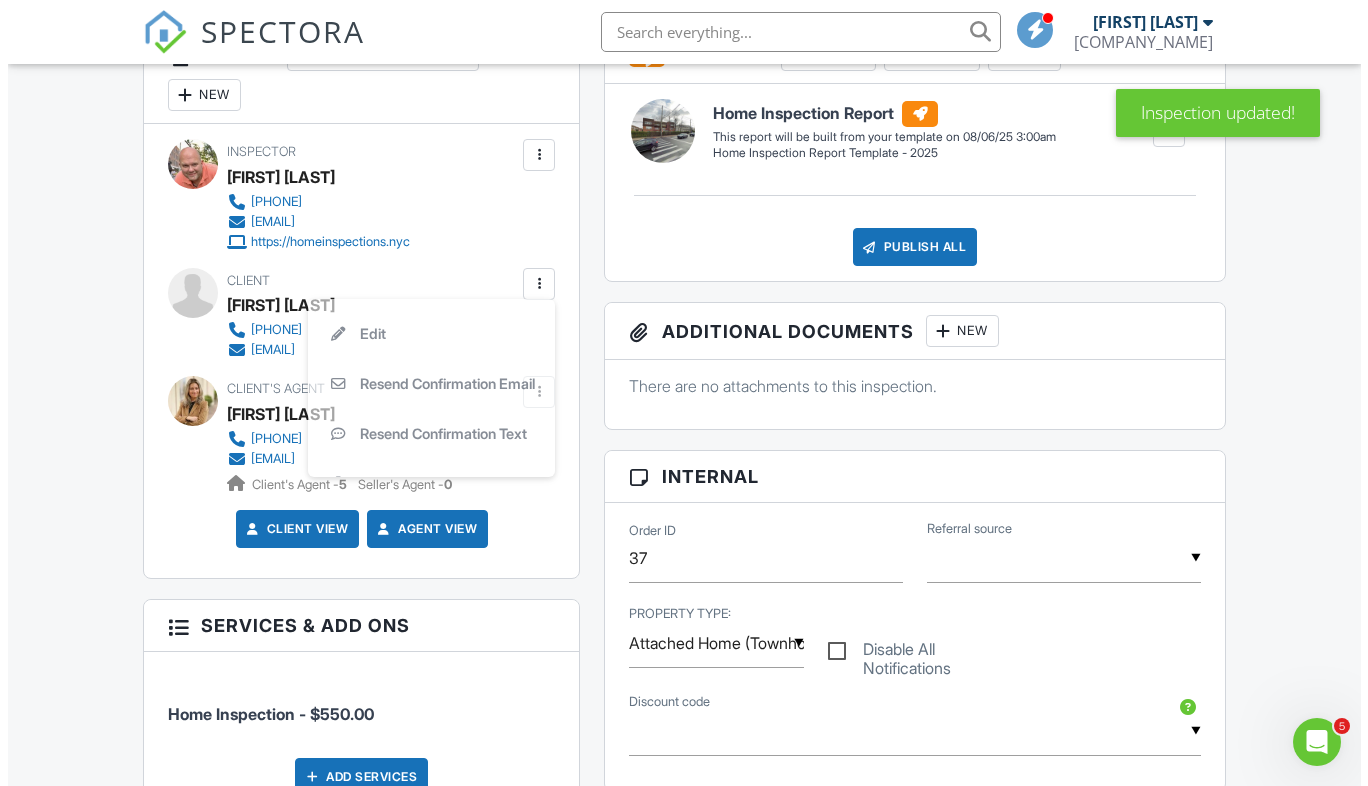 scroll, scrollTop: 0, scrollLeft: 0, axis: both 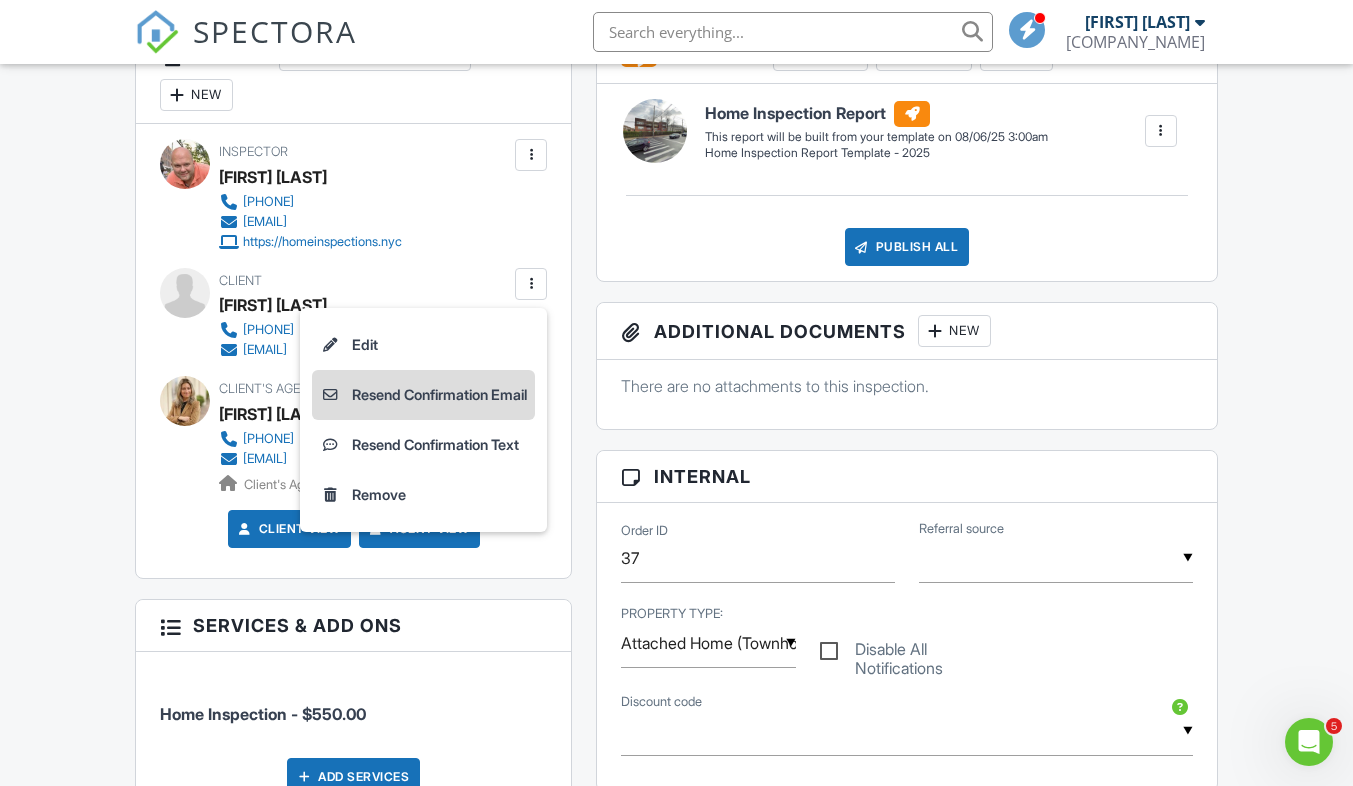click on "Resend Confirmation Email" at bounding box center [423, 395] 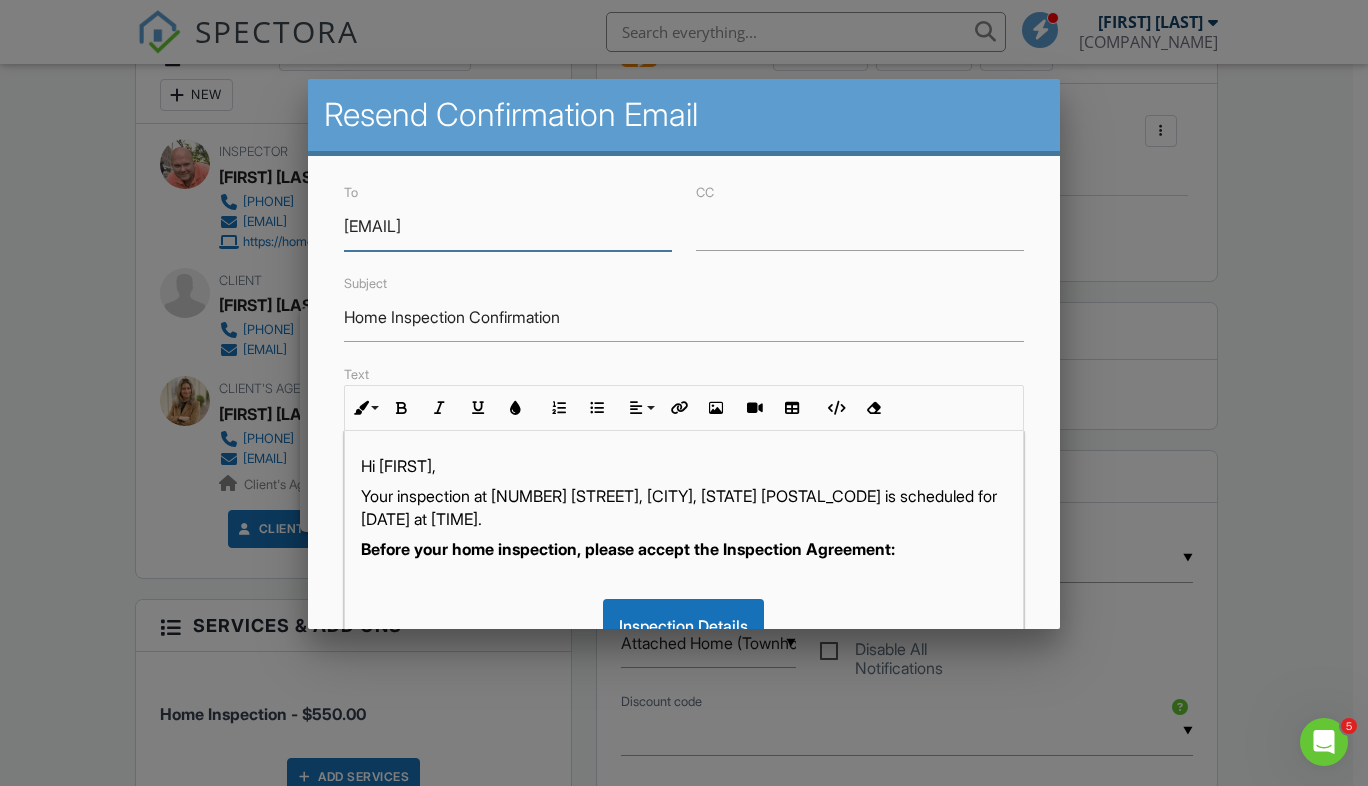 scroll, scrollTop: 1, scrollLeft: 0, axis: vertical 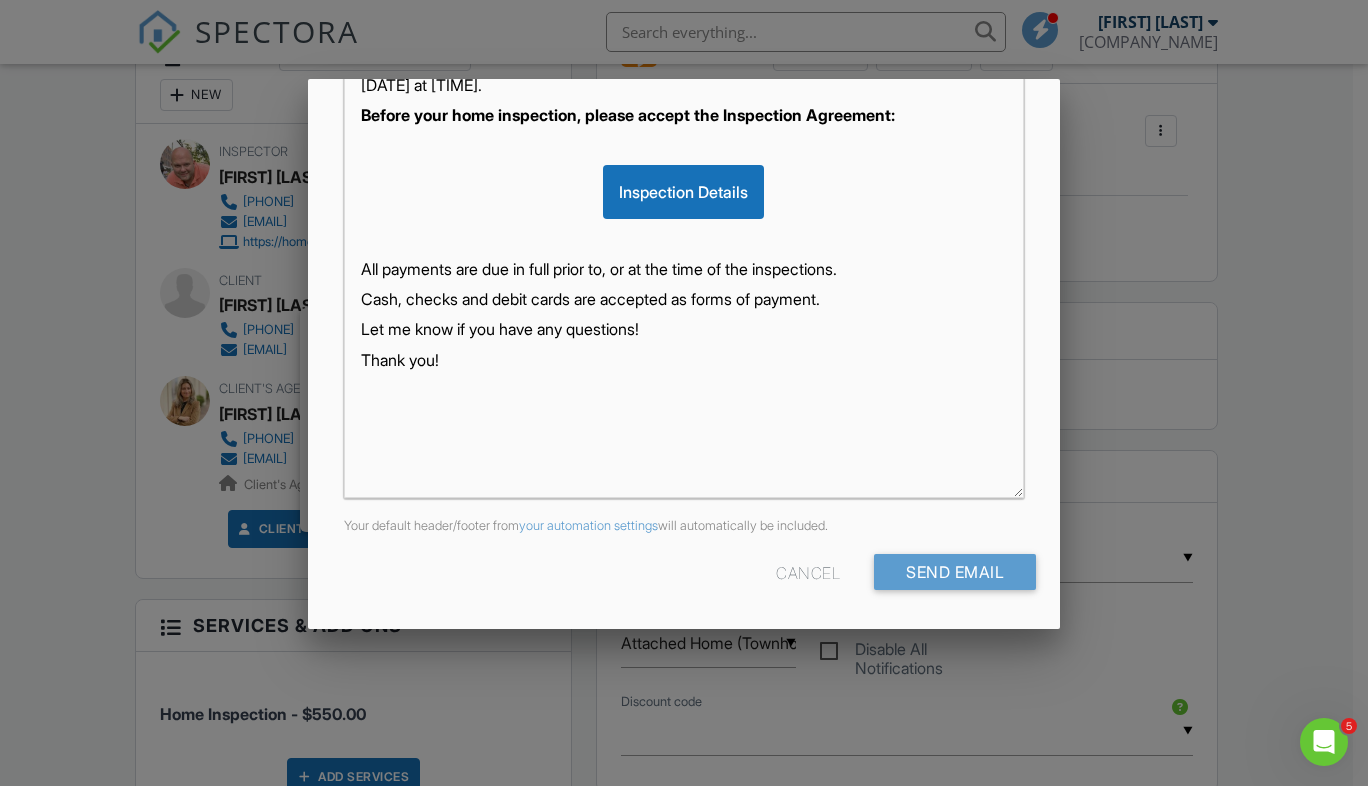 click on "Cash, checks and debit cards are accepted as forms of payment." at bounding box center [684, 299] 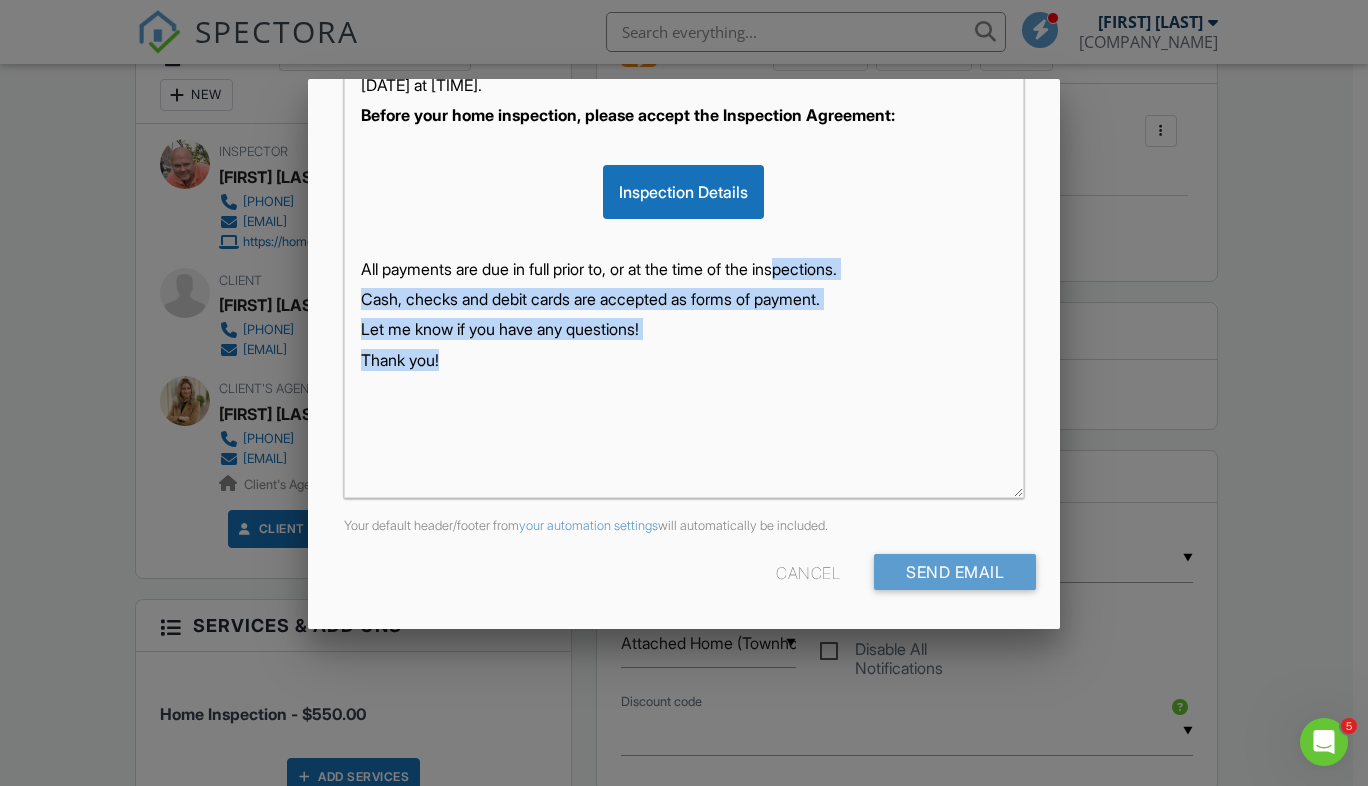 drag, startPoint x: 802, startPoint y: 272, endPoint x: 746, endPoint y: 381, distance: 122.54387 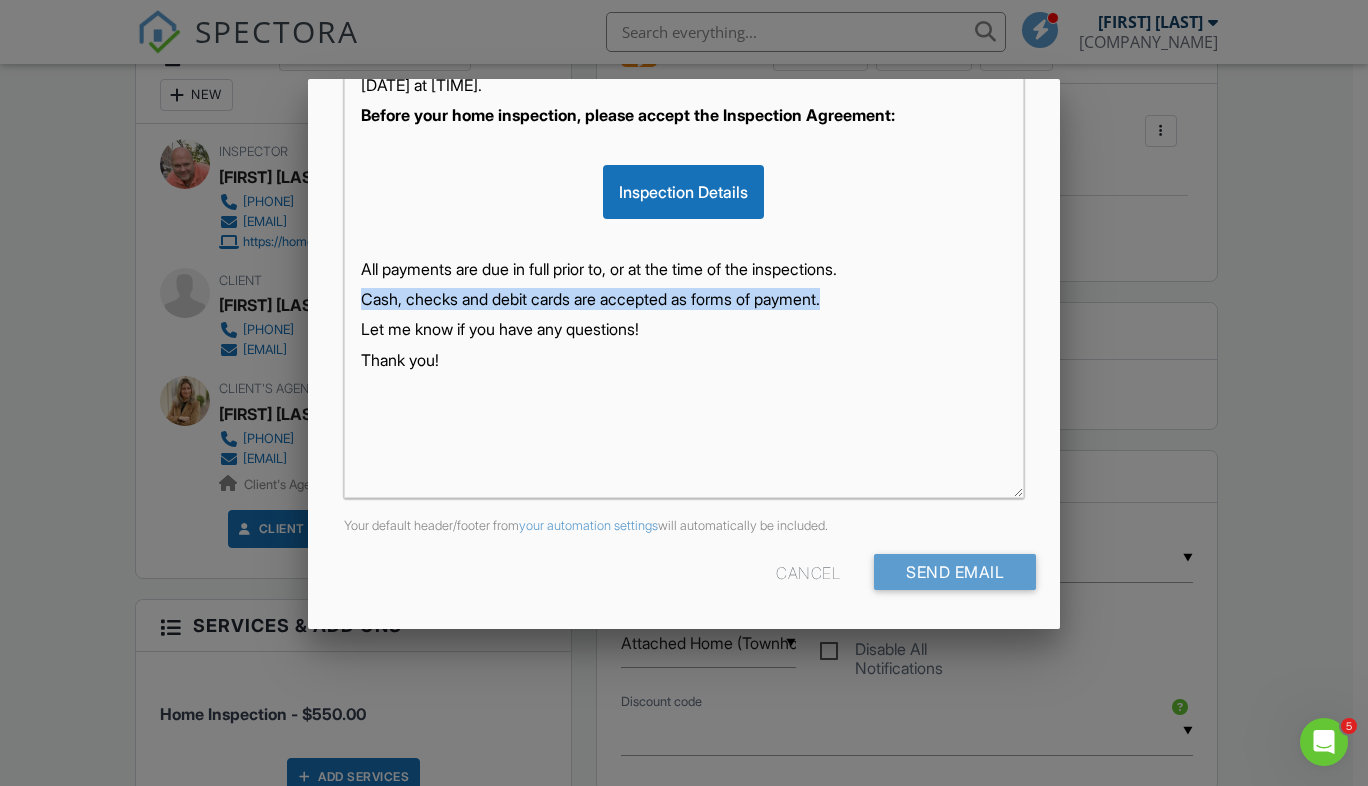 drag, startPoint x: 870, startPoint y: 298, endPoint x: 348, endPoint y: 299, distance: 522.001 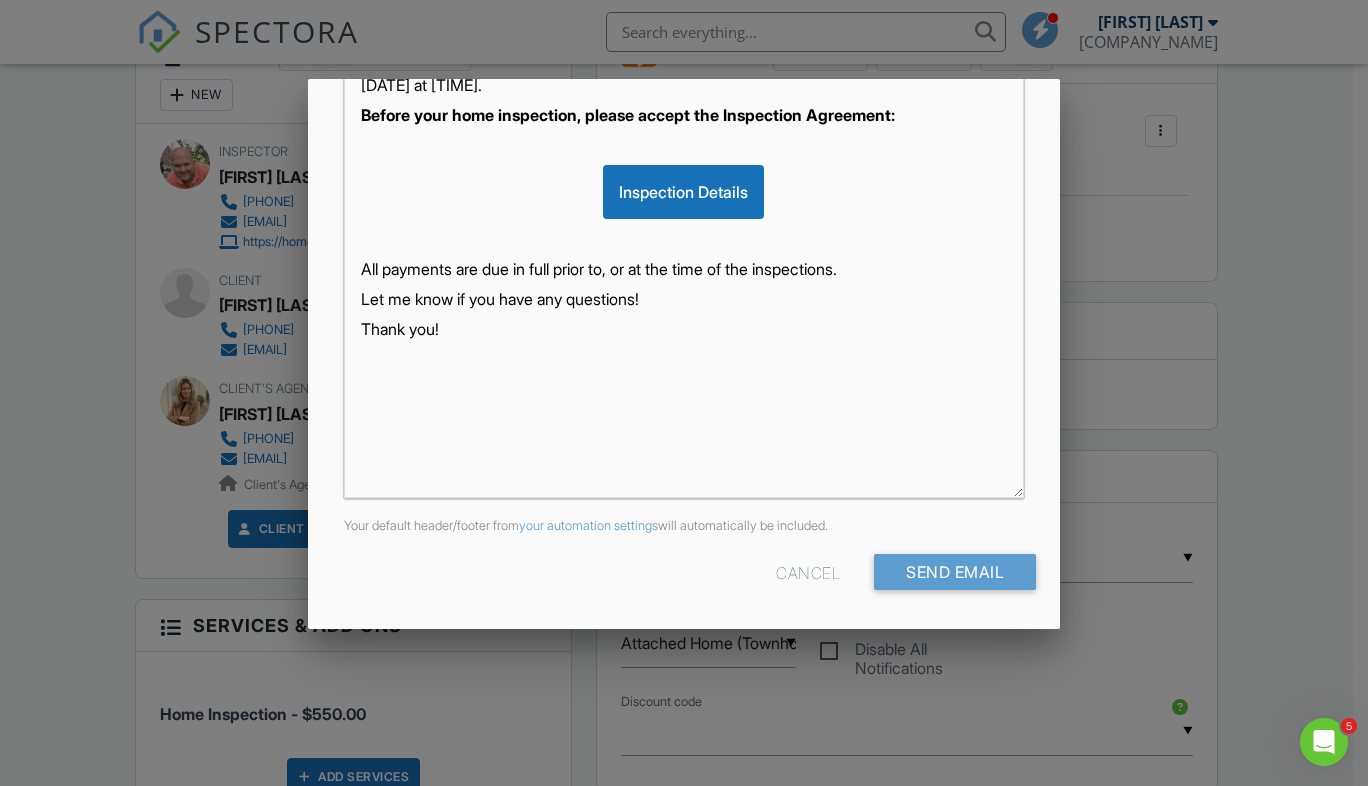 scroll, scrollTop: 0, scrollLeft: 0, axis: both 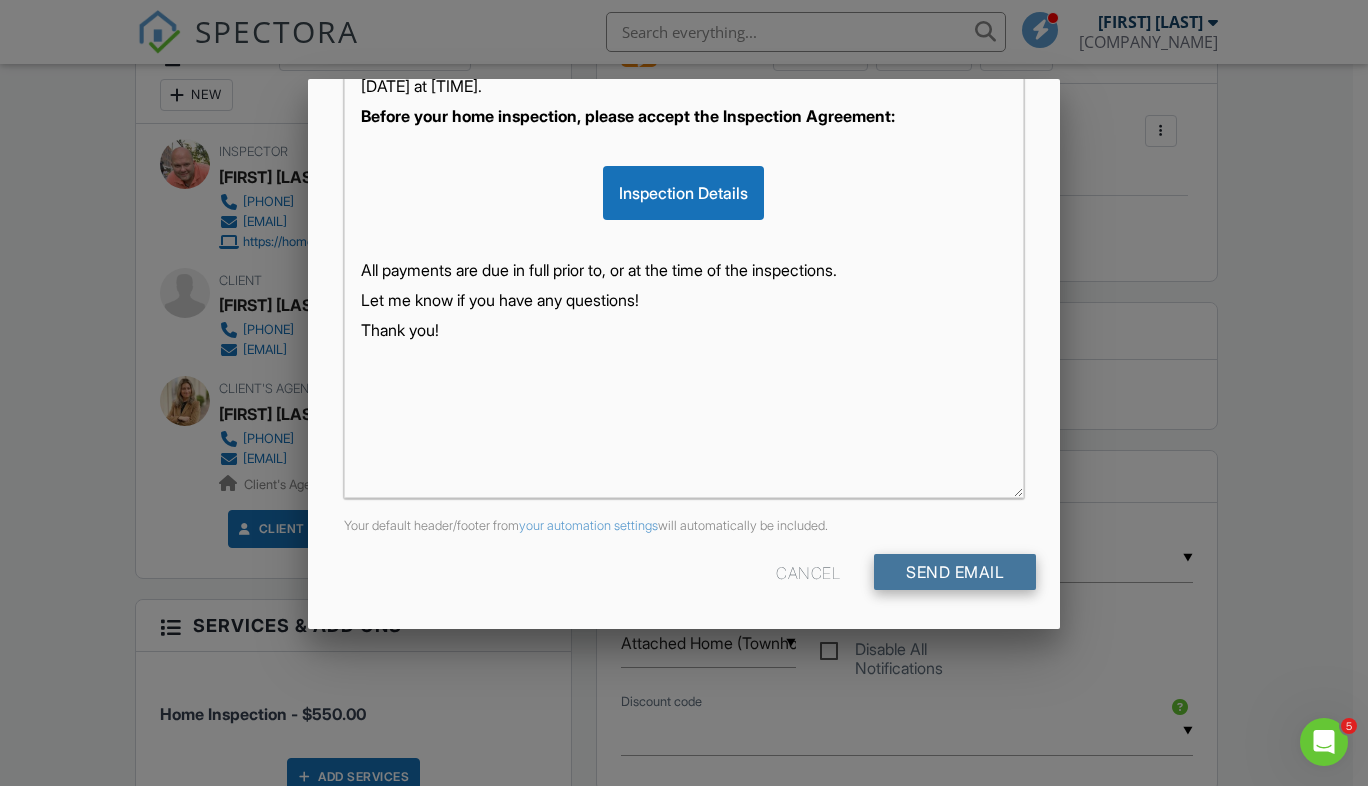 click on "Send Email" at bounding box center (955, 572) 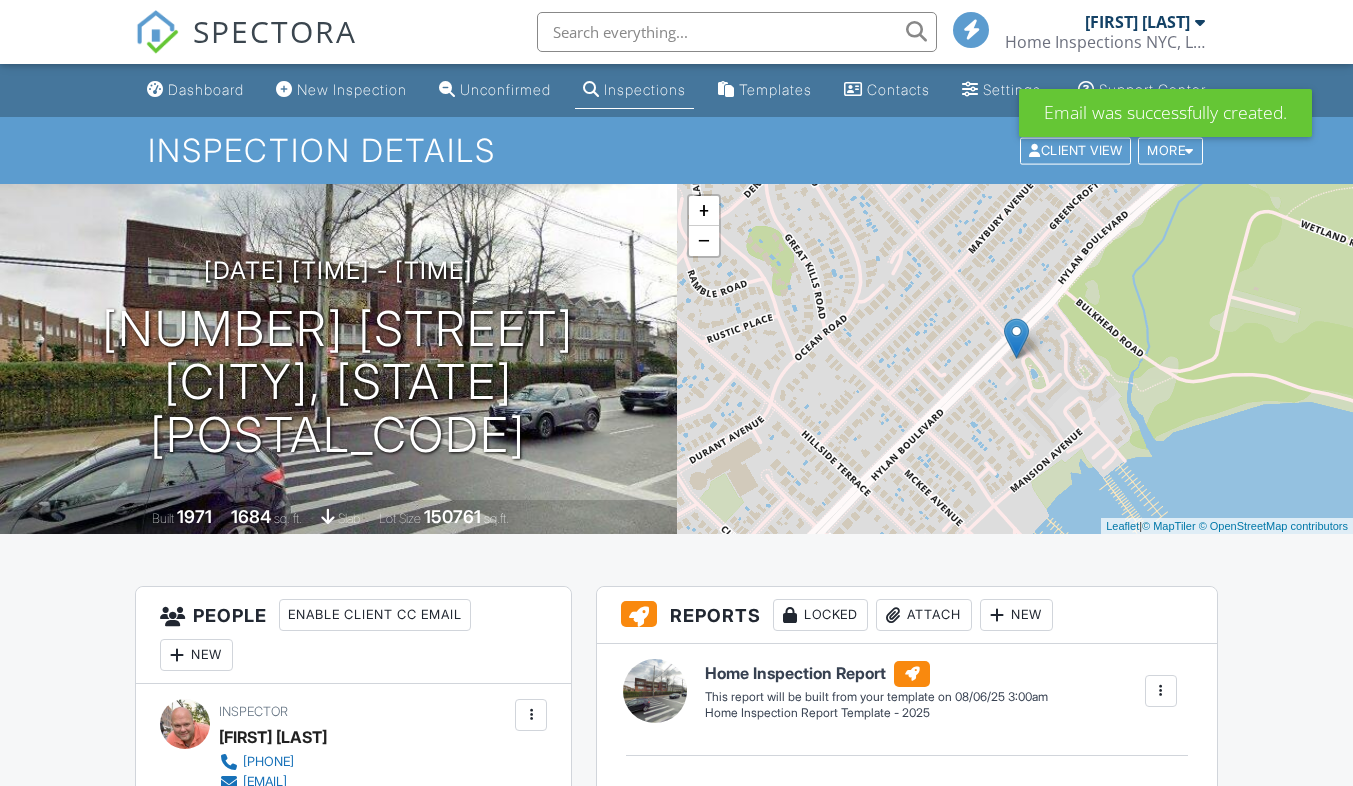 scroll, scrollTop: 405, scrollLeft: 0, axis: vertical 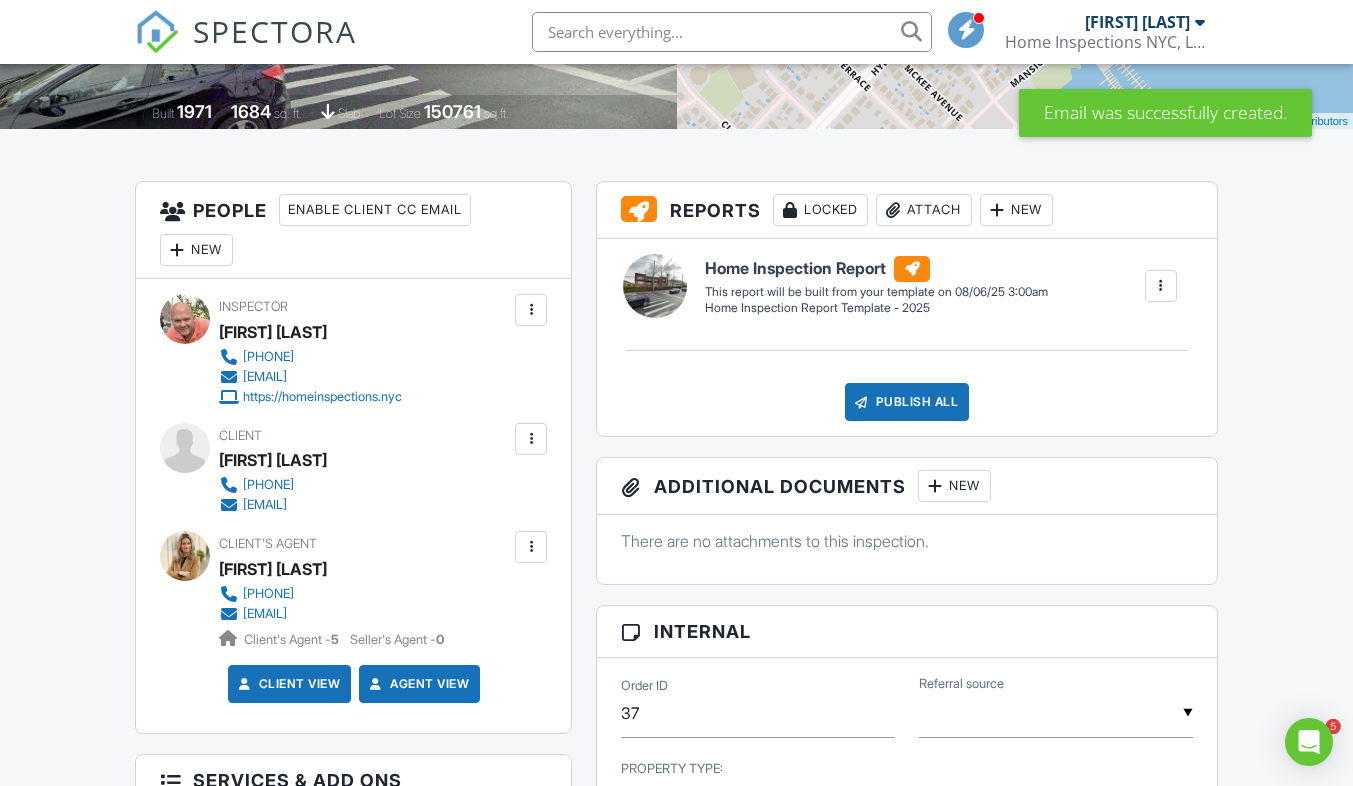 click at bounding box center [531, 439] 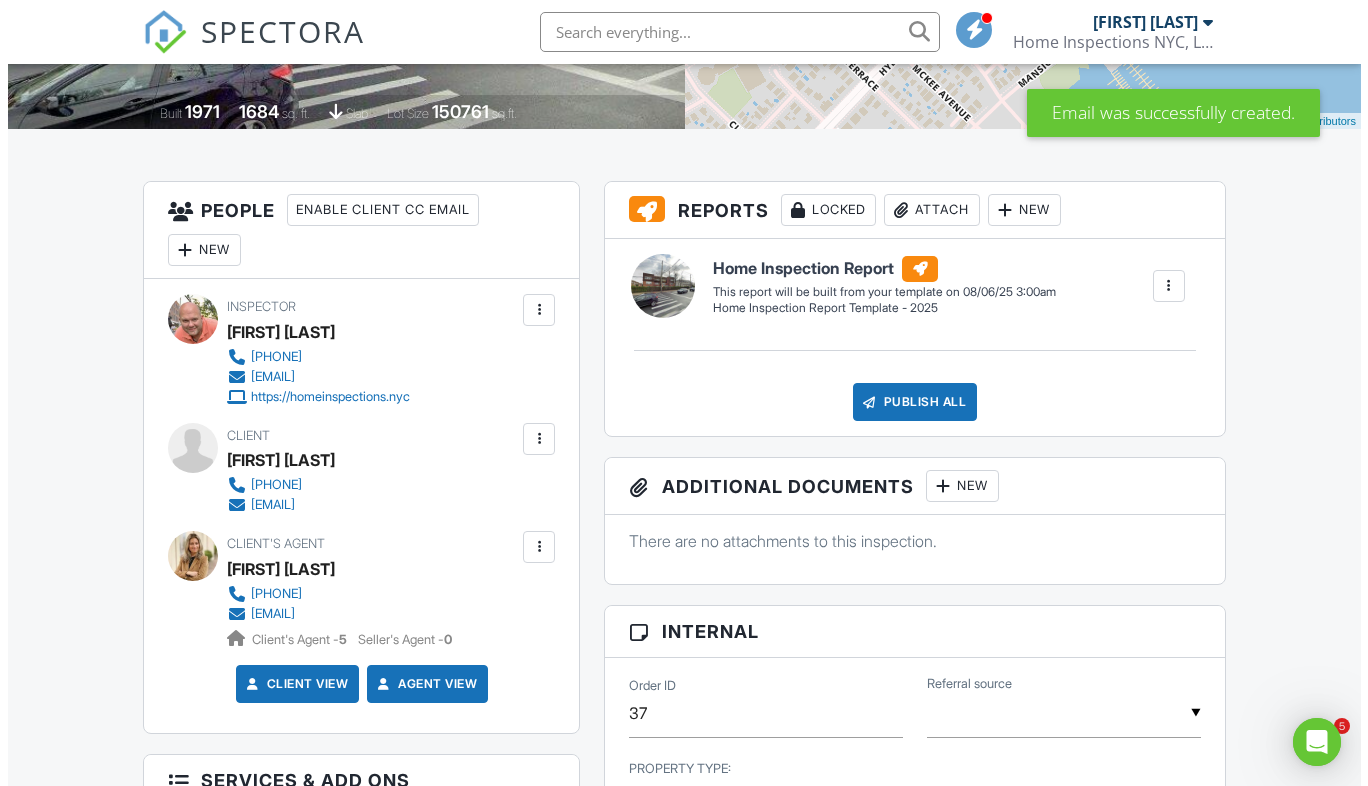 scroll, scrollTop: 0, scrollLeft: 0, axis: both 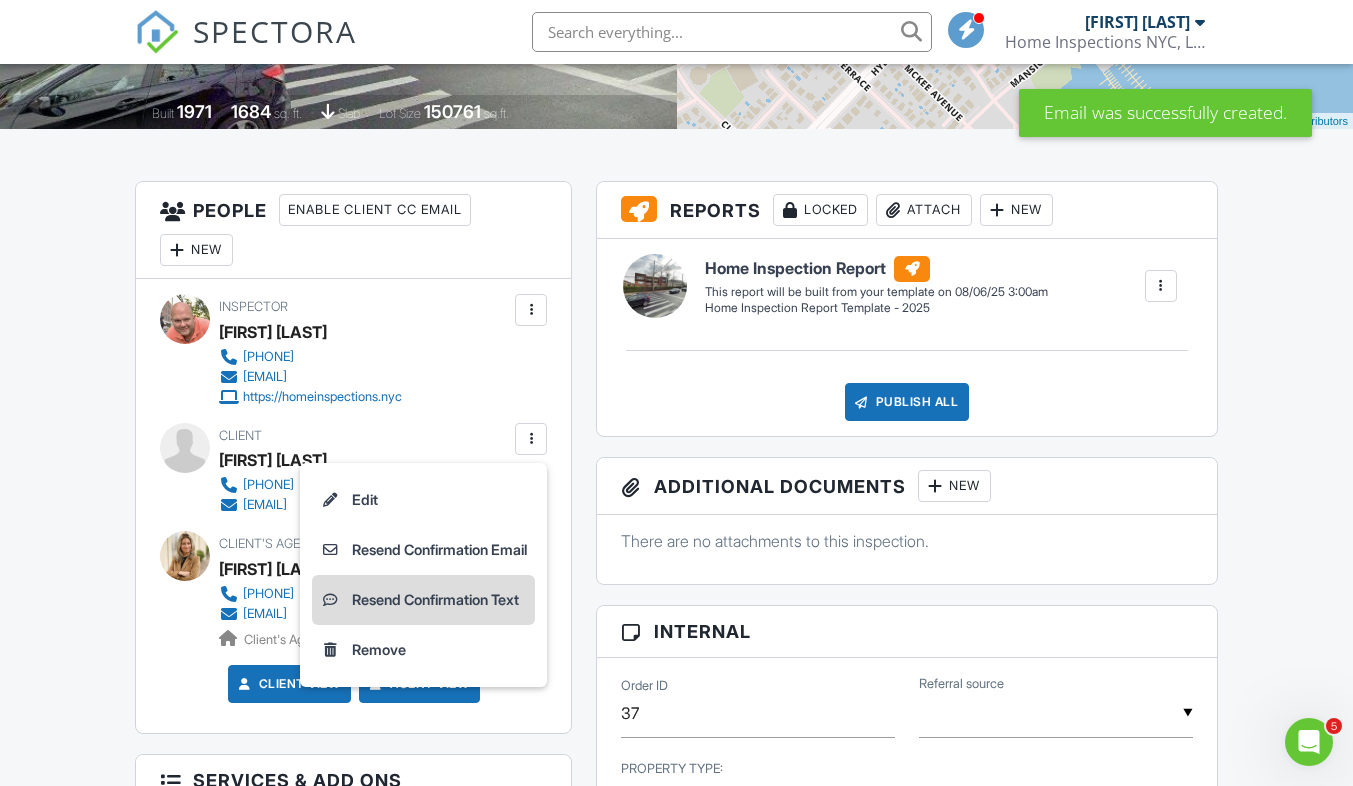click on "Resend Confirmation Text" at bounding box center (423, 600) 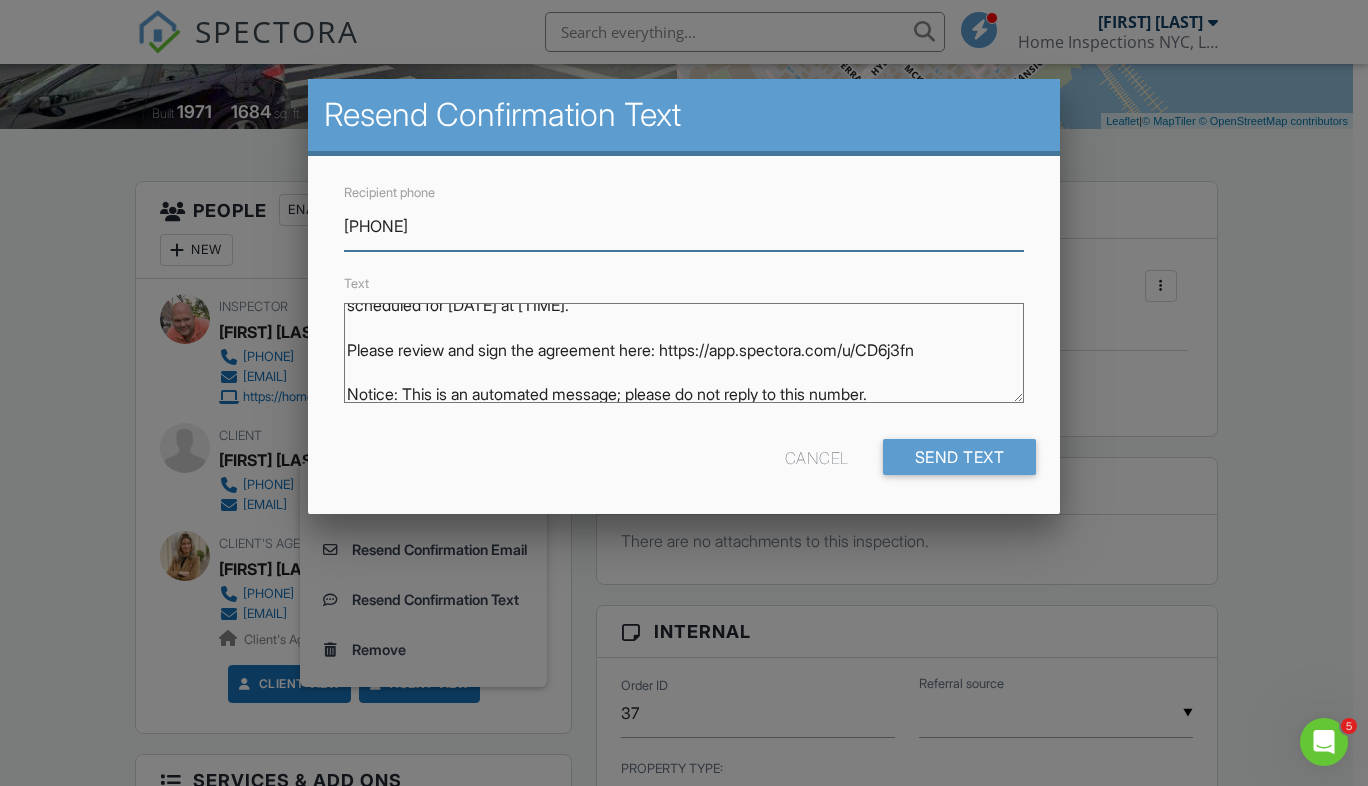 scroll, scrollTop: 40, scrollLeft: 0, axis: vertical 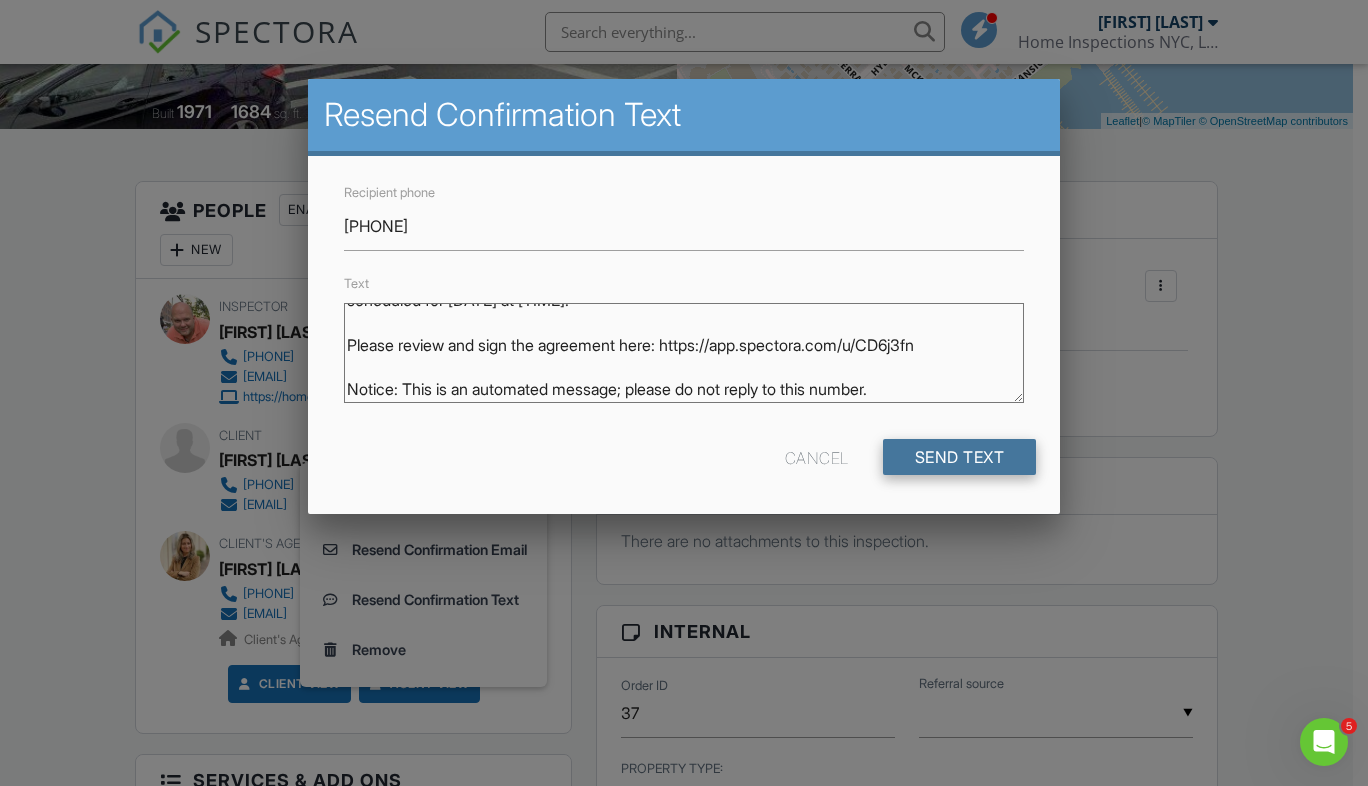 click on "Send Text" at bounding box center (960, 457) 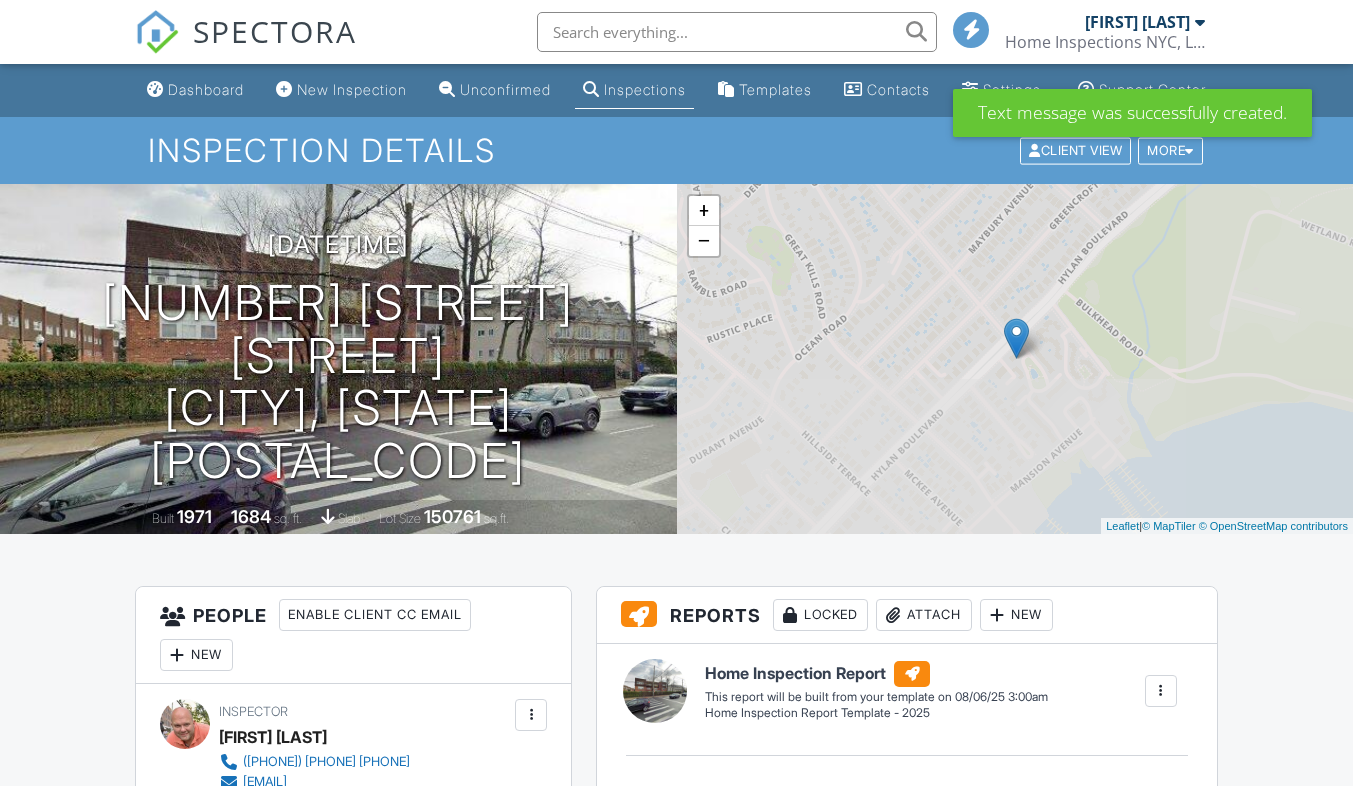 scroll, scrollTop: 0, scrollLeft: 0, axis: both 